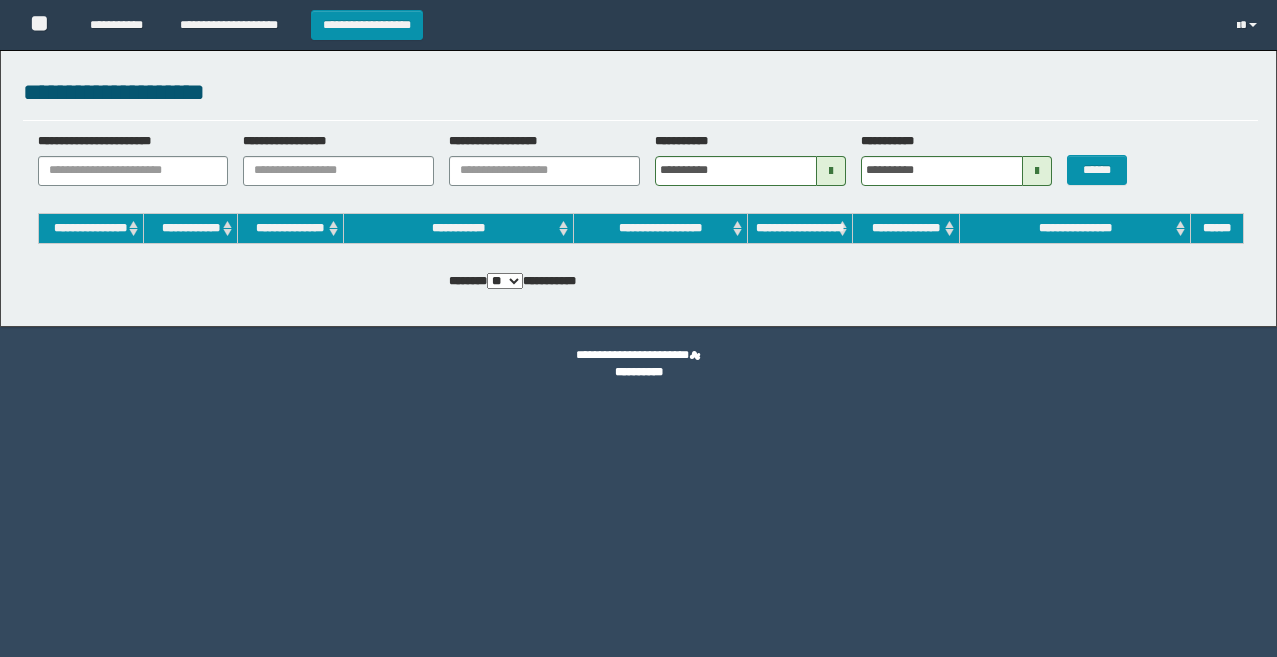scroll, scrollTop: 0, scrollLeft: 0, axis: both 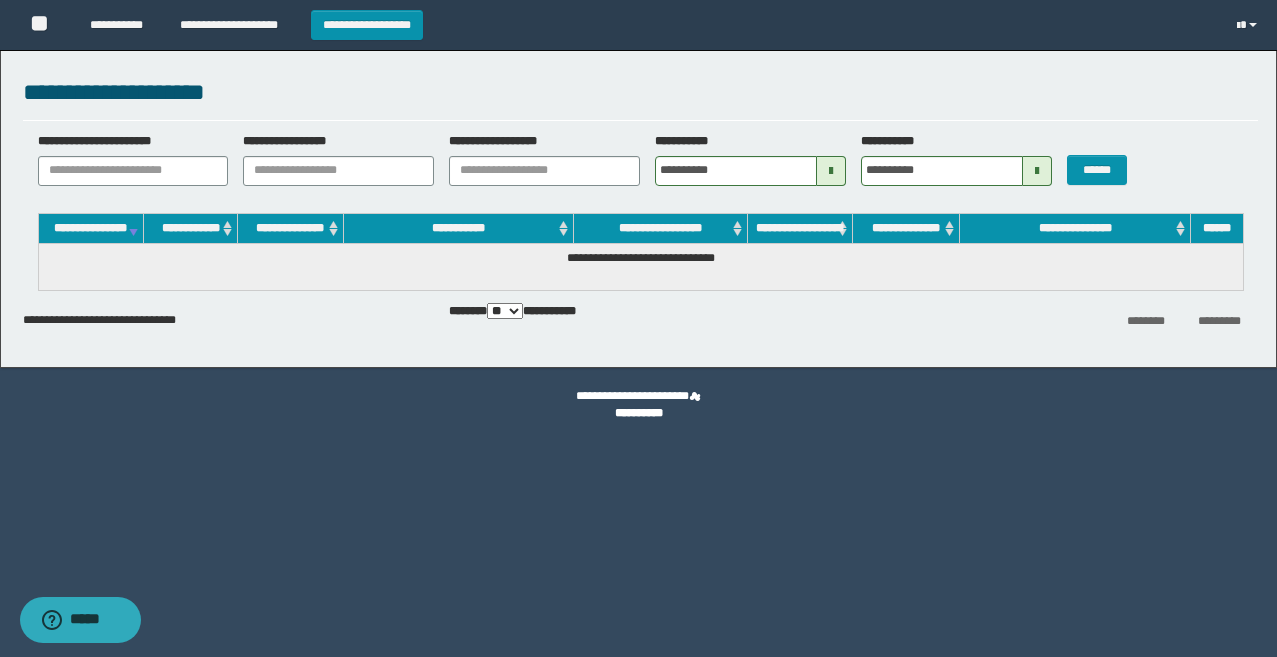 click at bounding box center [831, 171] 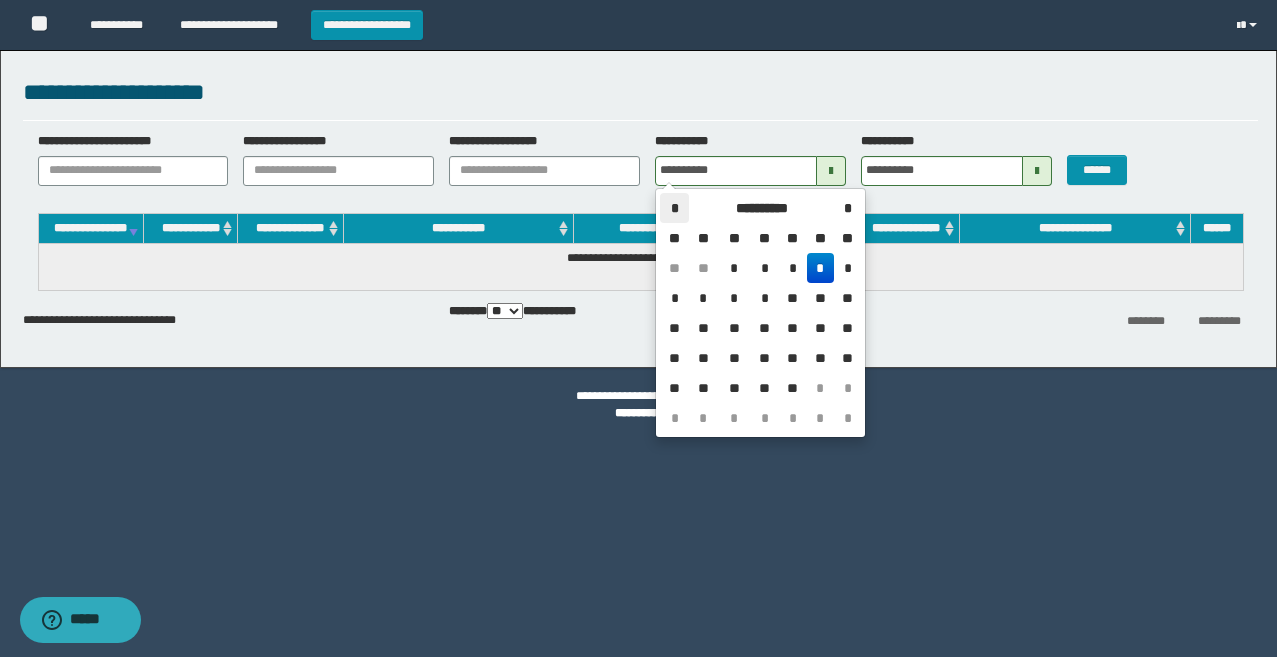 click on "*" at bounding box center (674, 208) 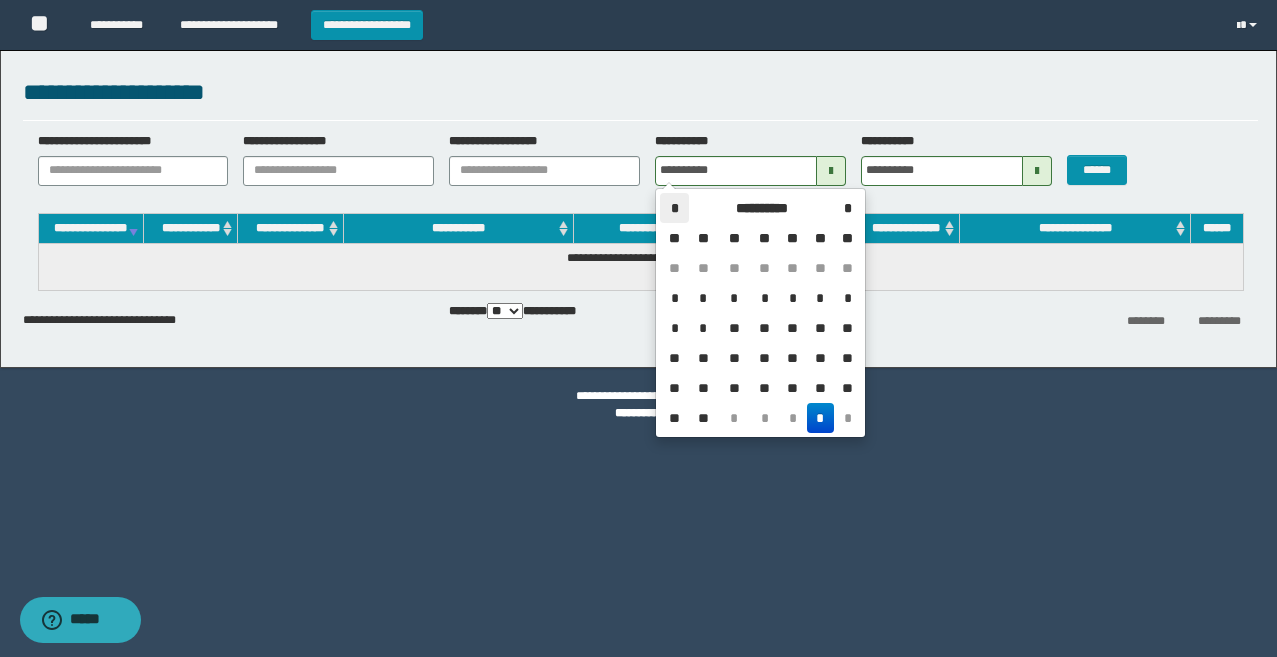 click on "*" at bounding box center (674, 208) 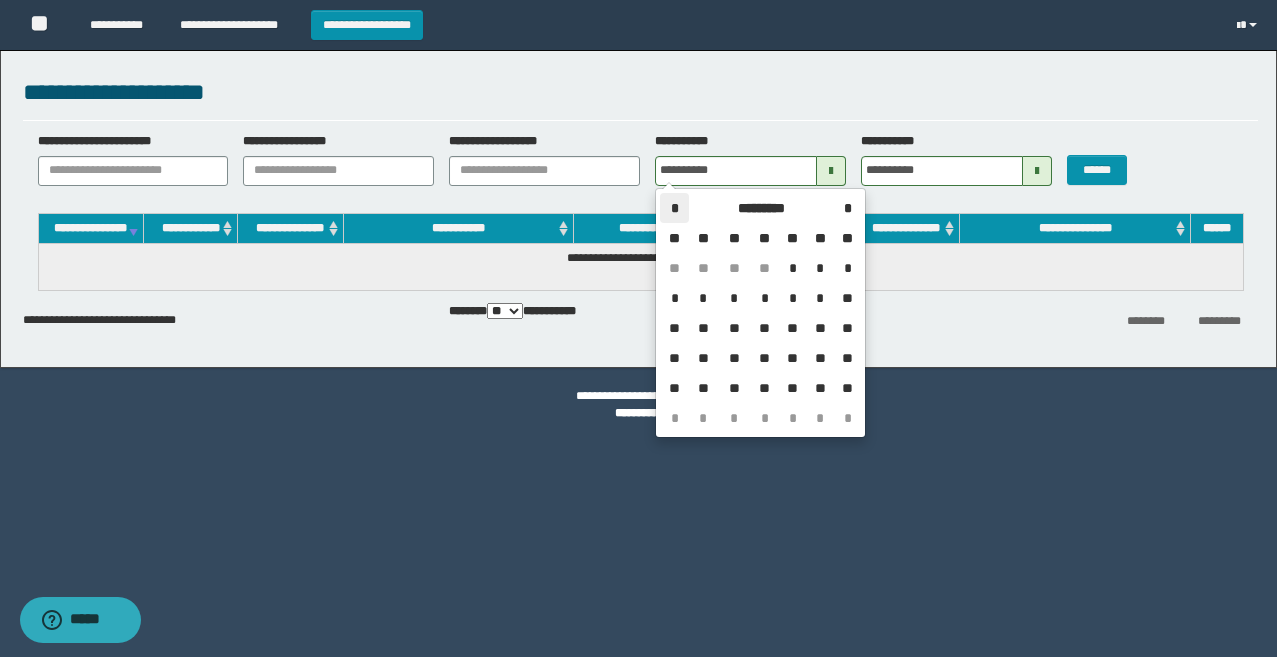 click on "*" at bounding box center [674, 208] 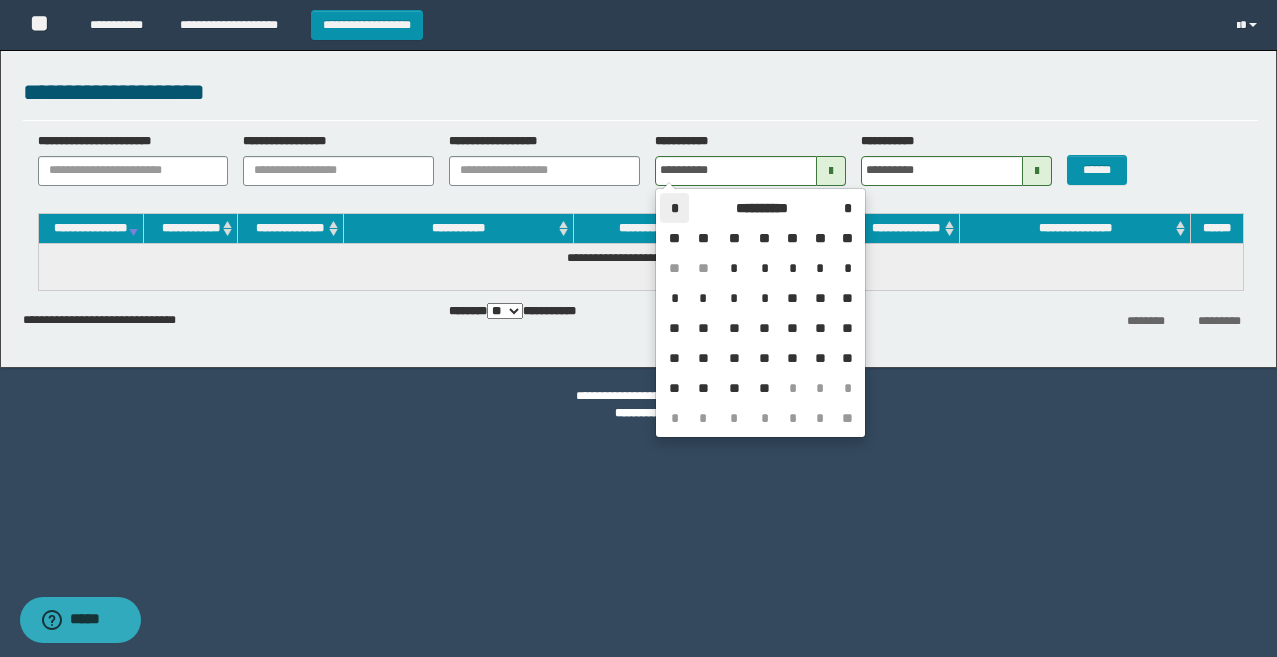 click on "*" at bounding box center (674, 208) 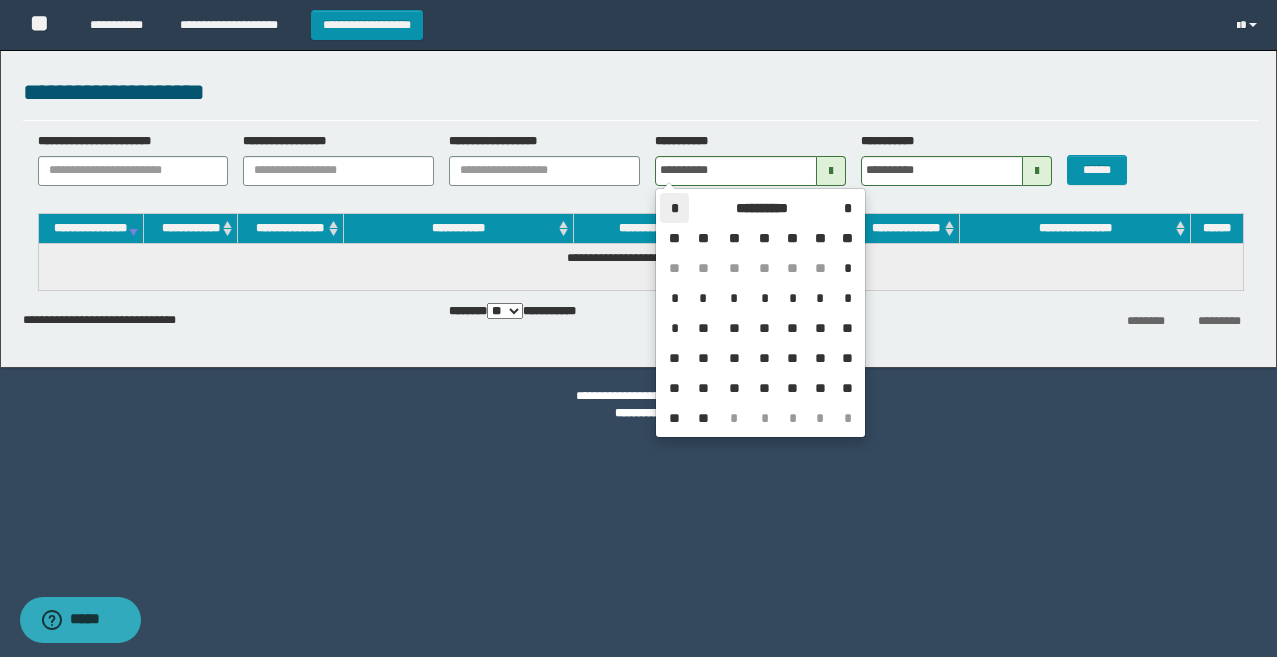 click on "*" at bounding box center [674, 208] 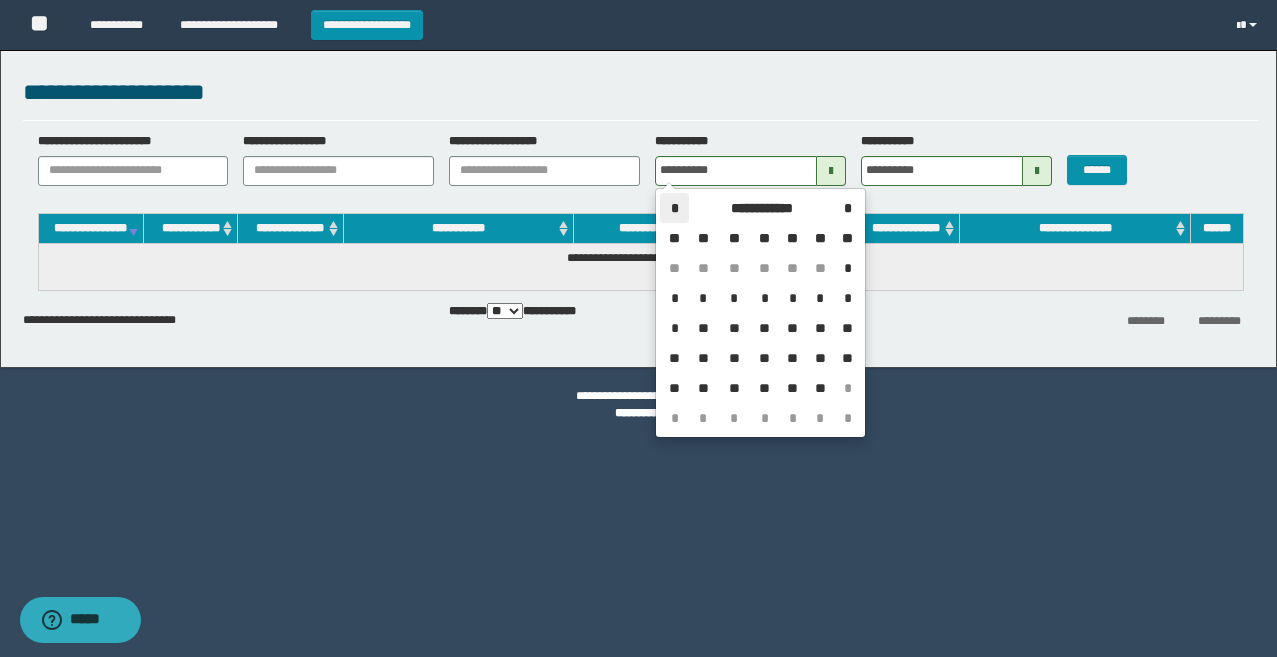 click on "*" at bounding box center (674, 208) 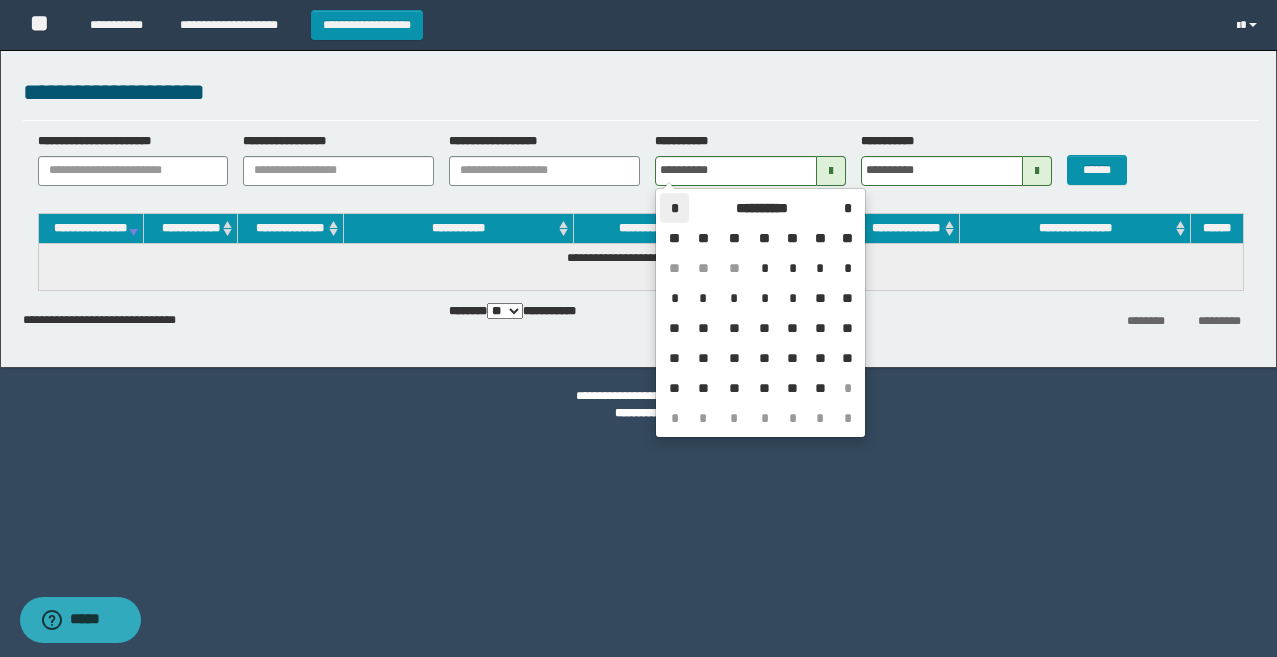 click on "*" at bounding box center [674, 208] 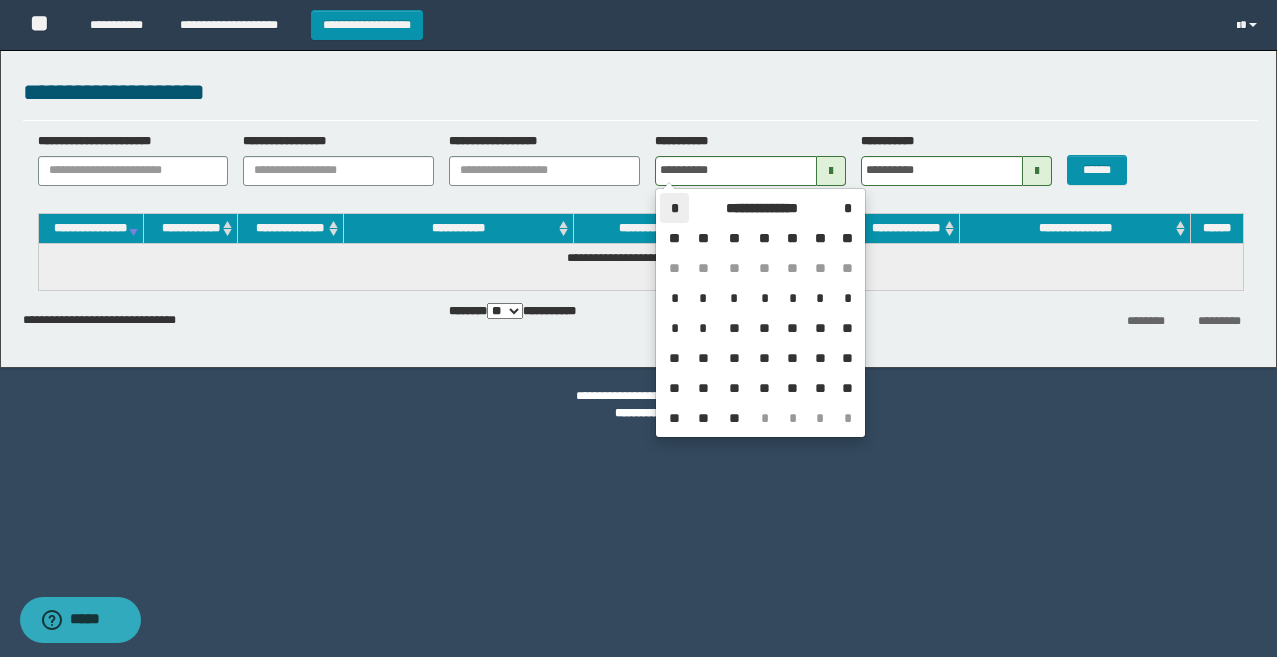 click on "*" at bounding box center [674, 208] 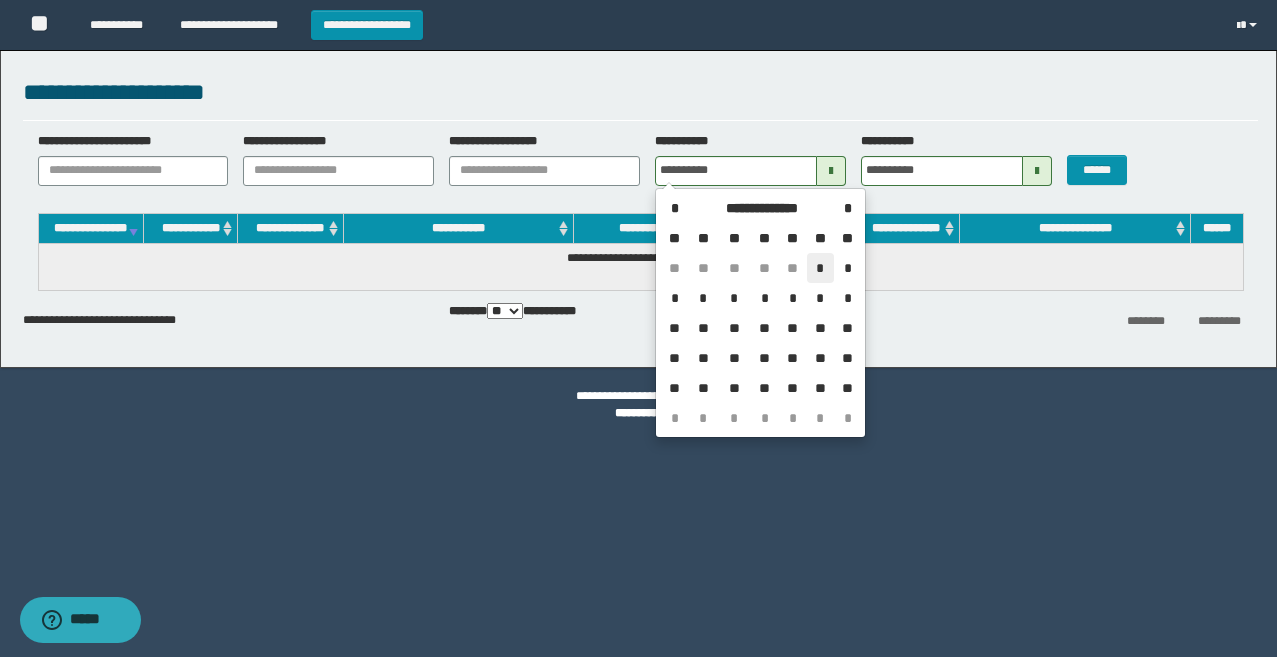 click on "*" at bounding box center [820, 268] 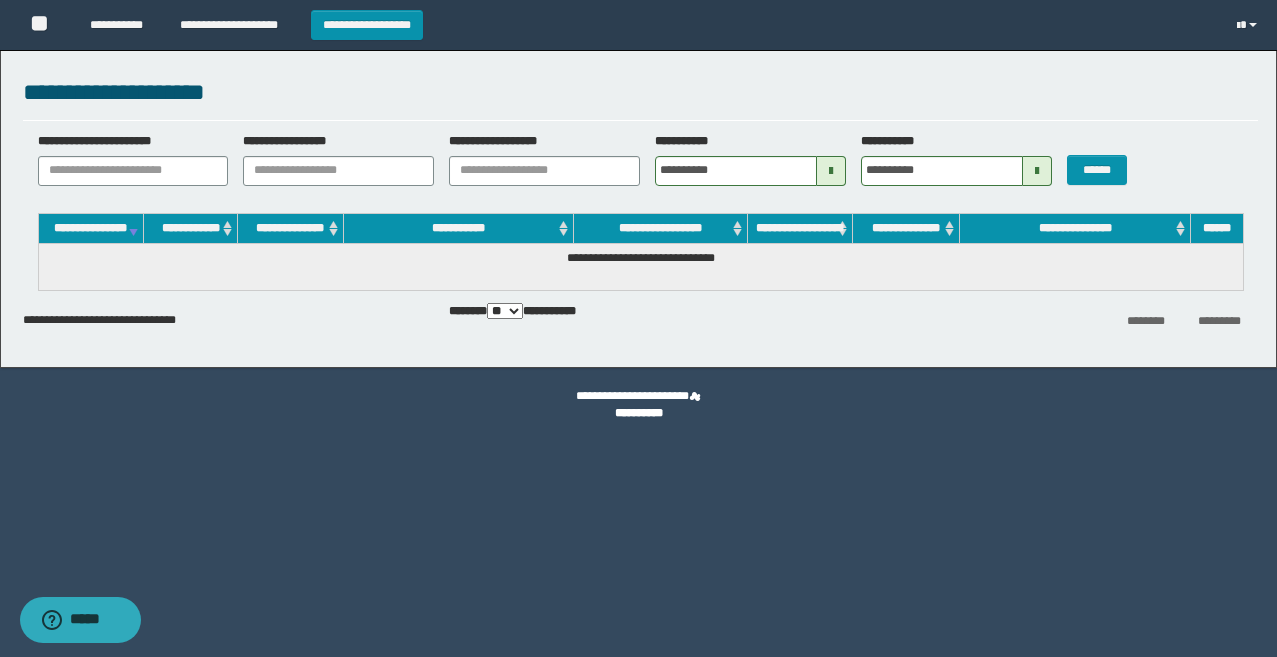 click at bounding box center (1037, 171) 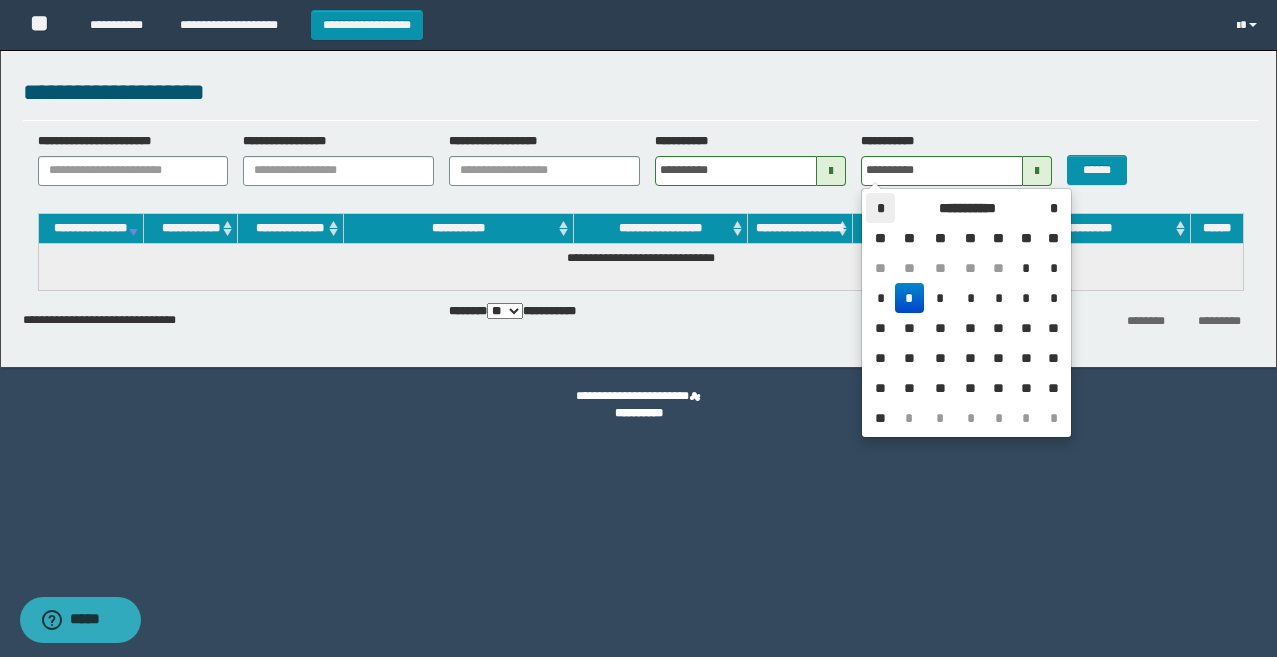 click on "*" at bounding box center (880, 208) 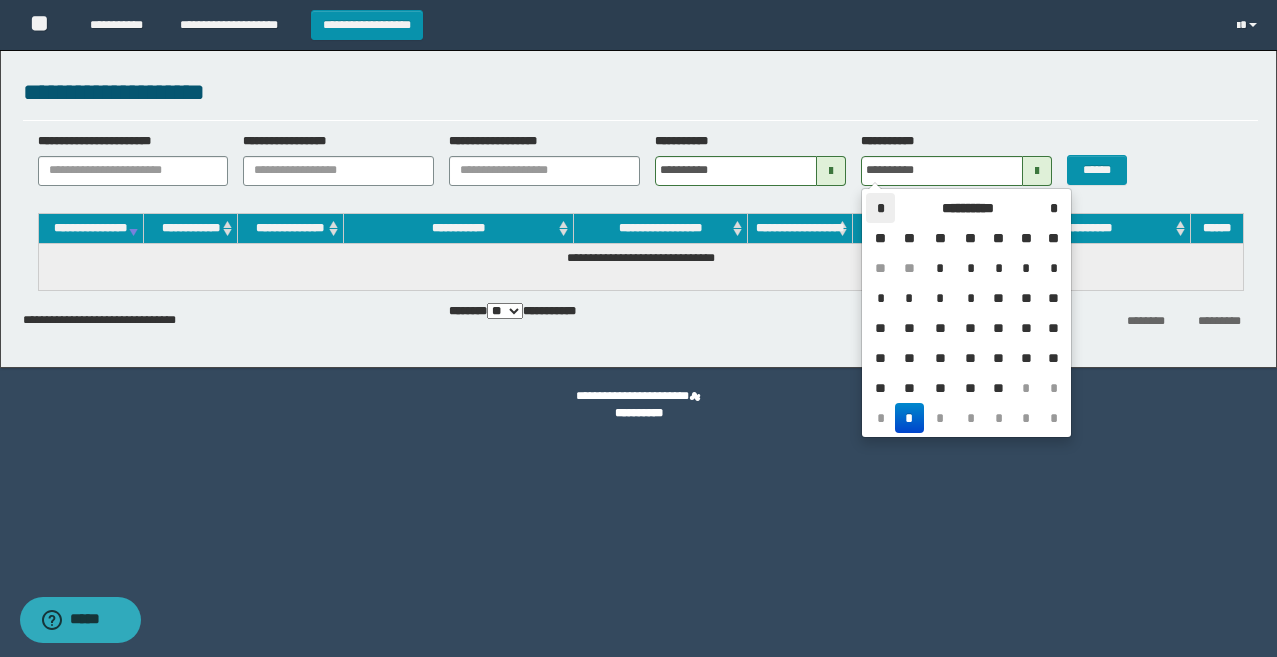 click on "*" at bounding box center [880, 208] 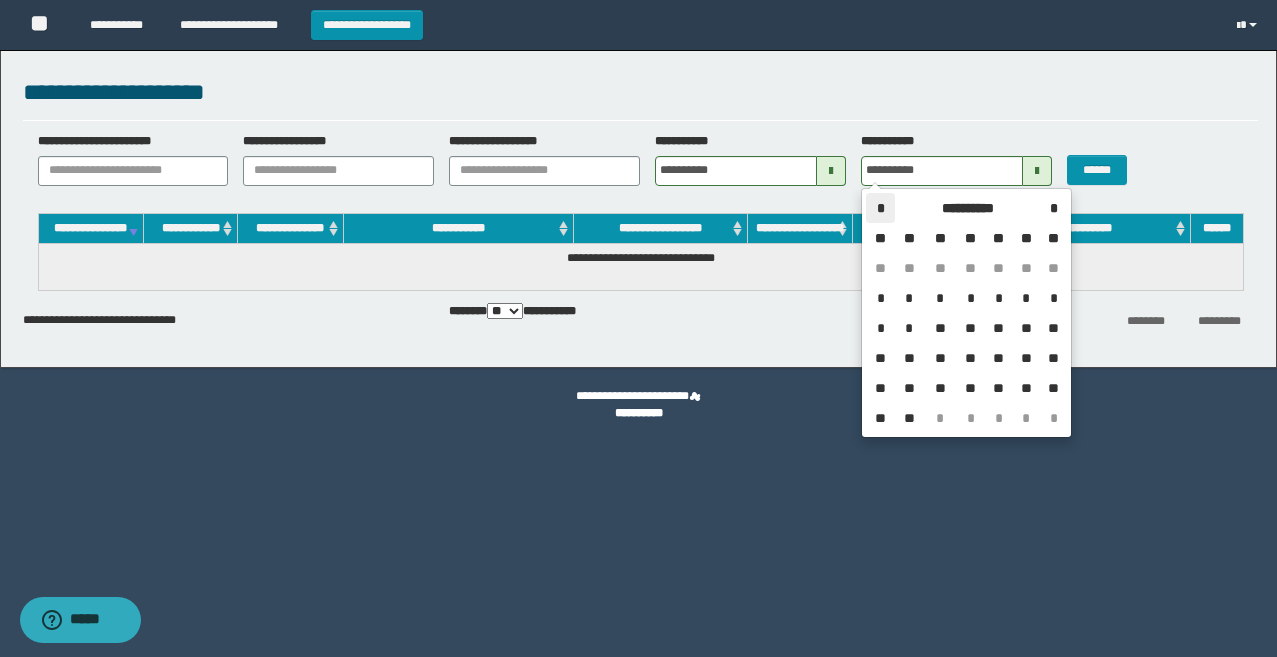 click on "*" at bounding box center [880, 208] 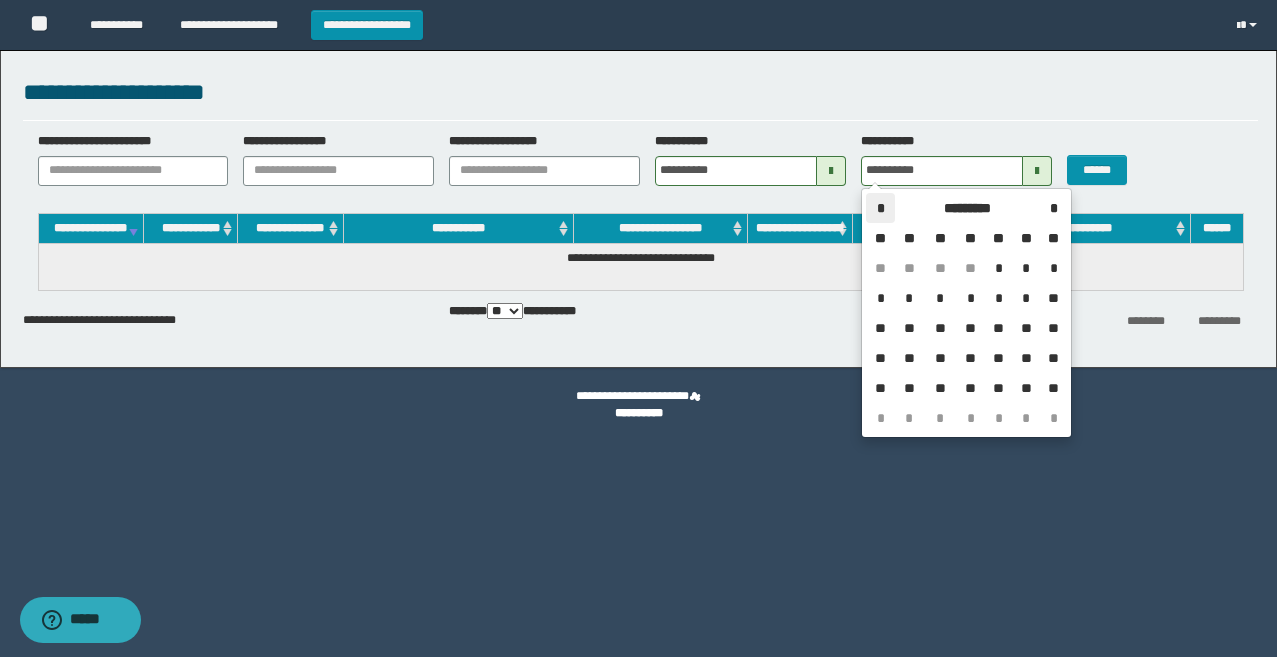 click on "*" at bounding box center [880, 208] 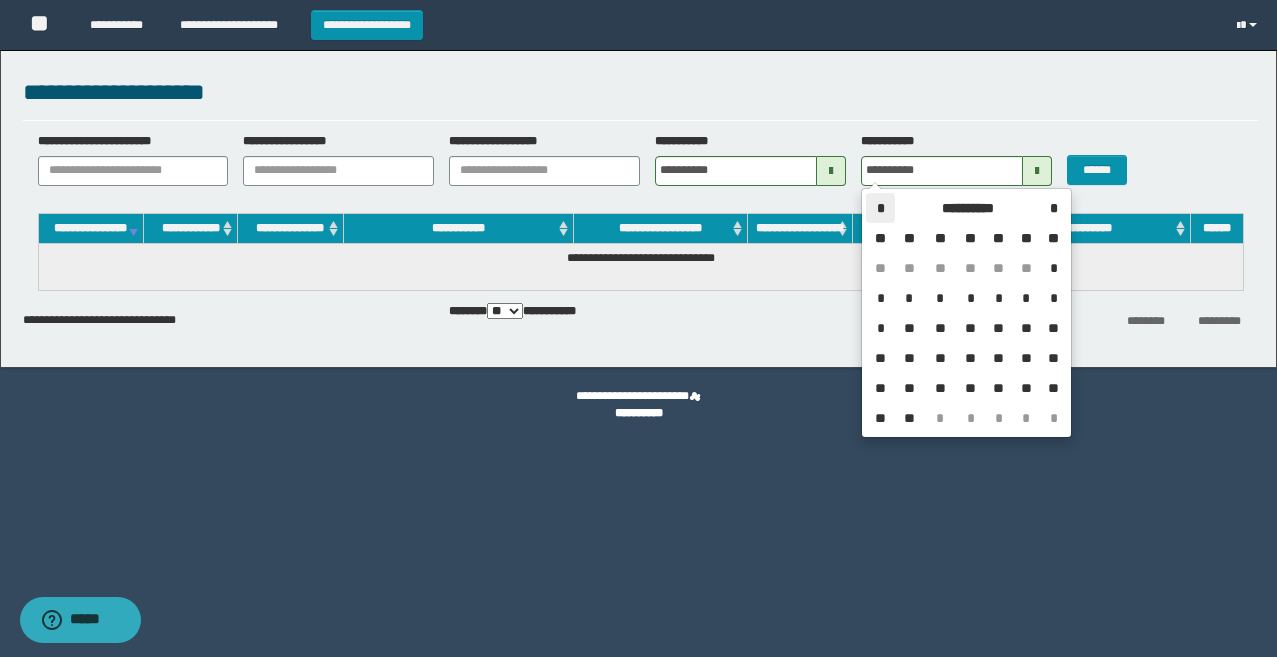 click on "*" at bounding box center [880, 208] 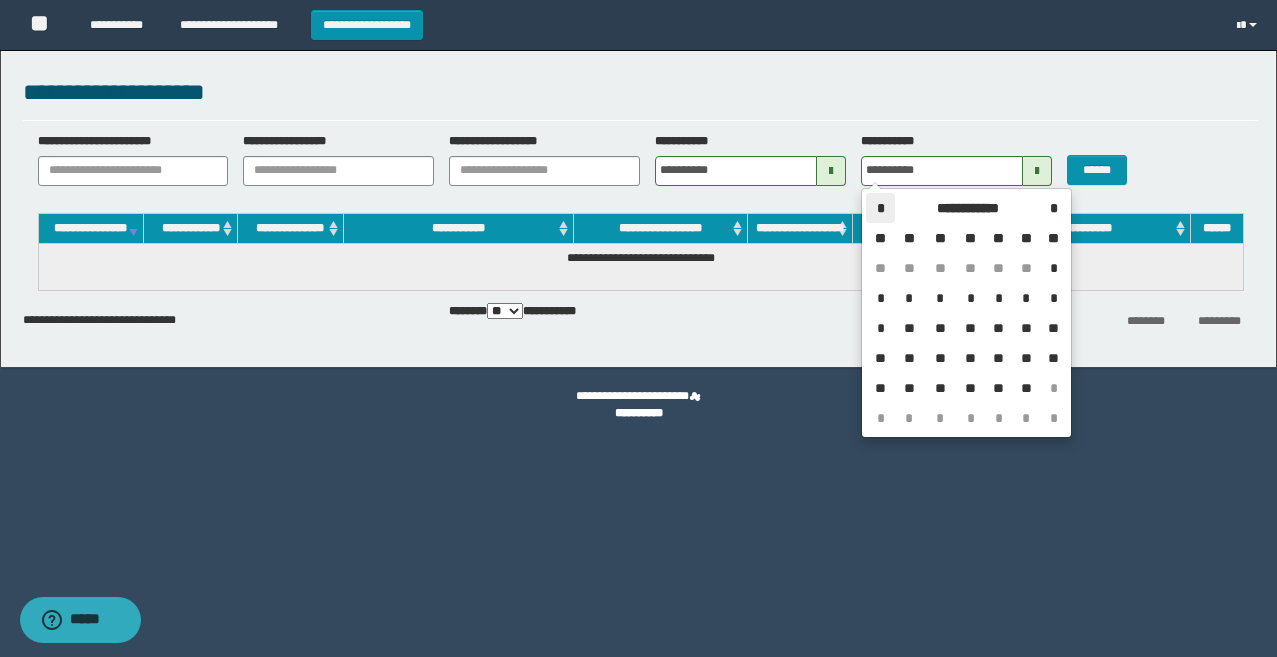 click on "*" at bounding box center (880, 208) 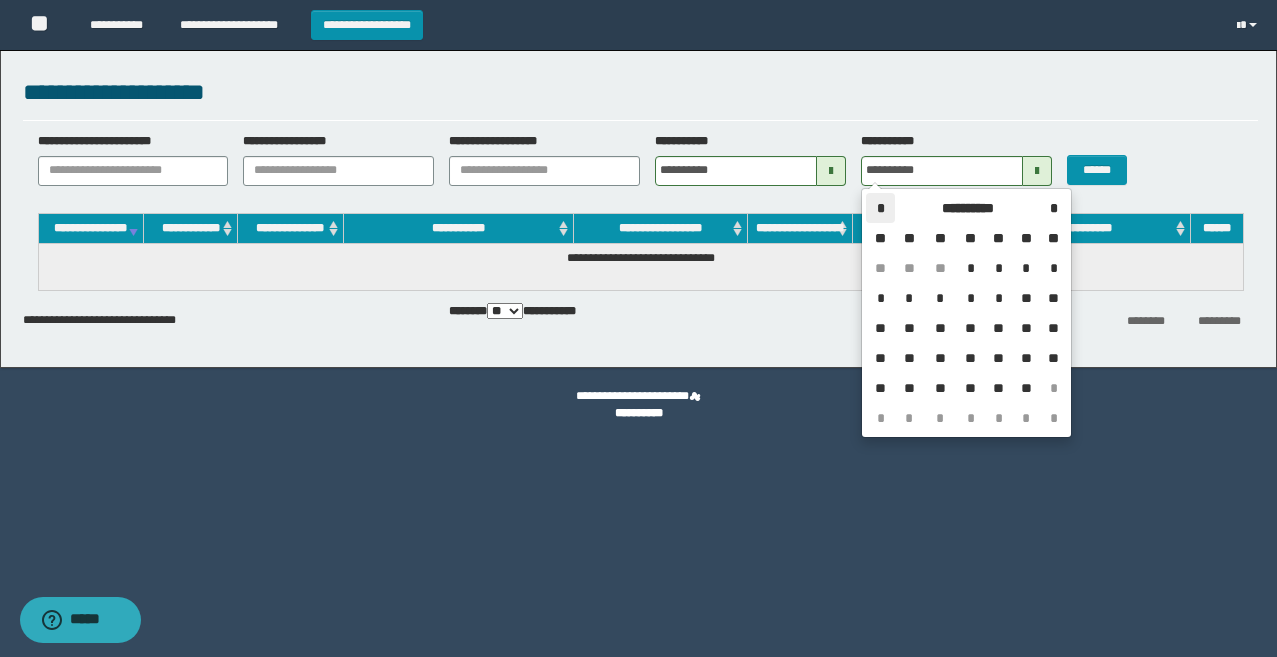 click on "*" at bounding box center [880, 208] 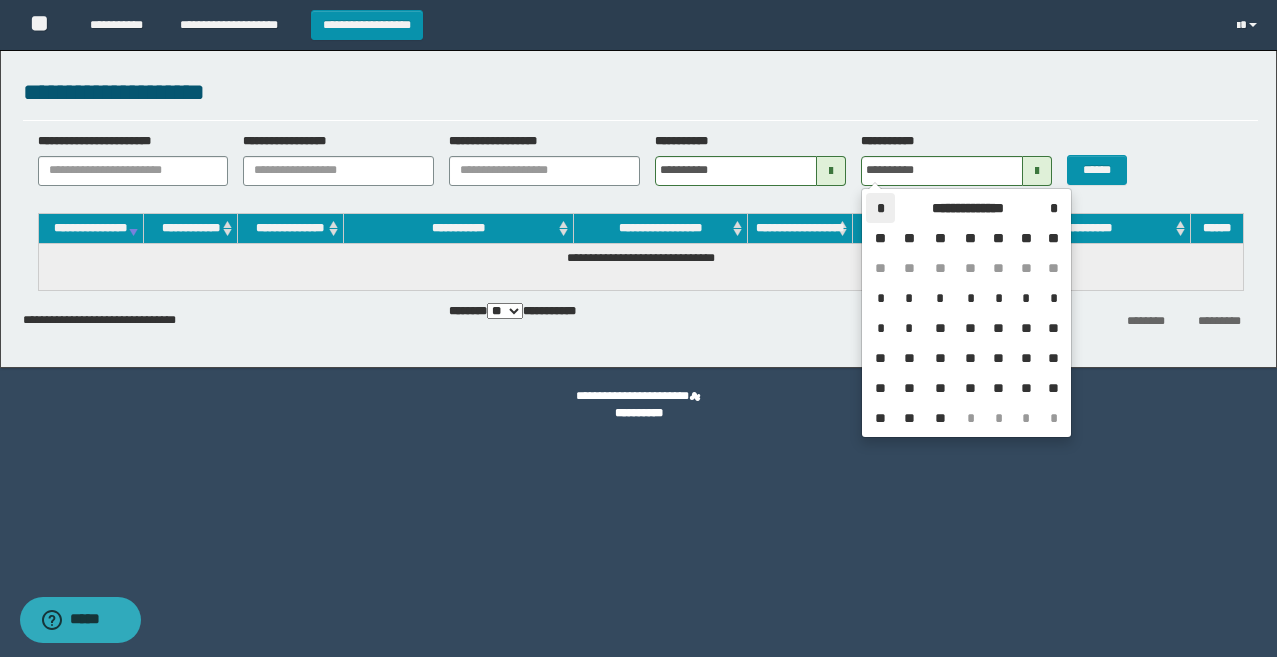click on "*" at bounding box center [880, 208] 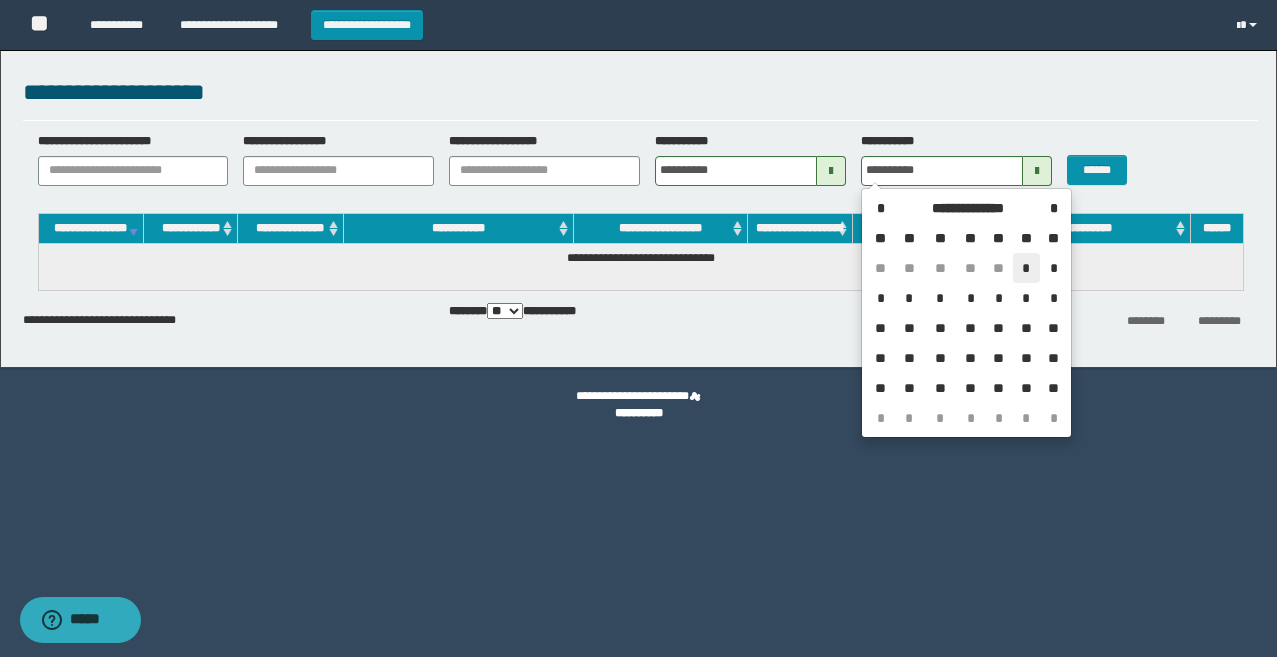 click on "*" at bounding box center [1026, 268] 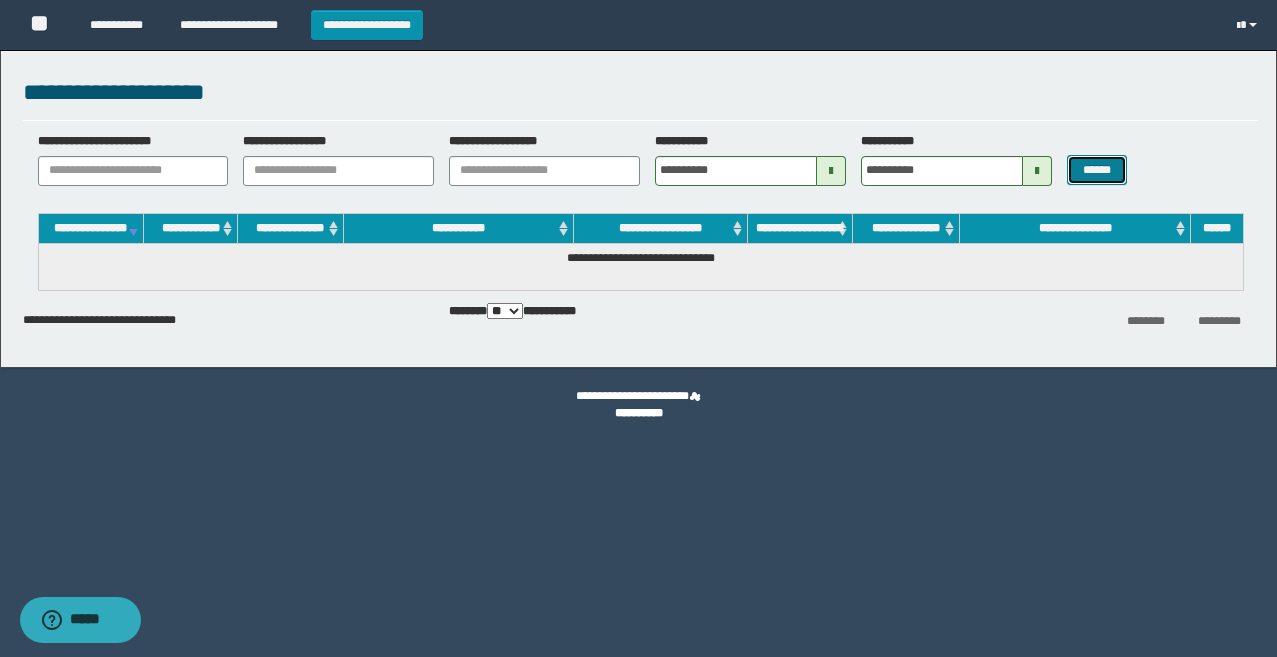 click on "******" at bounding box center (1097, 170) 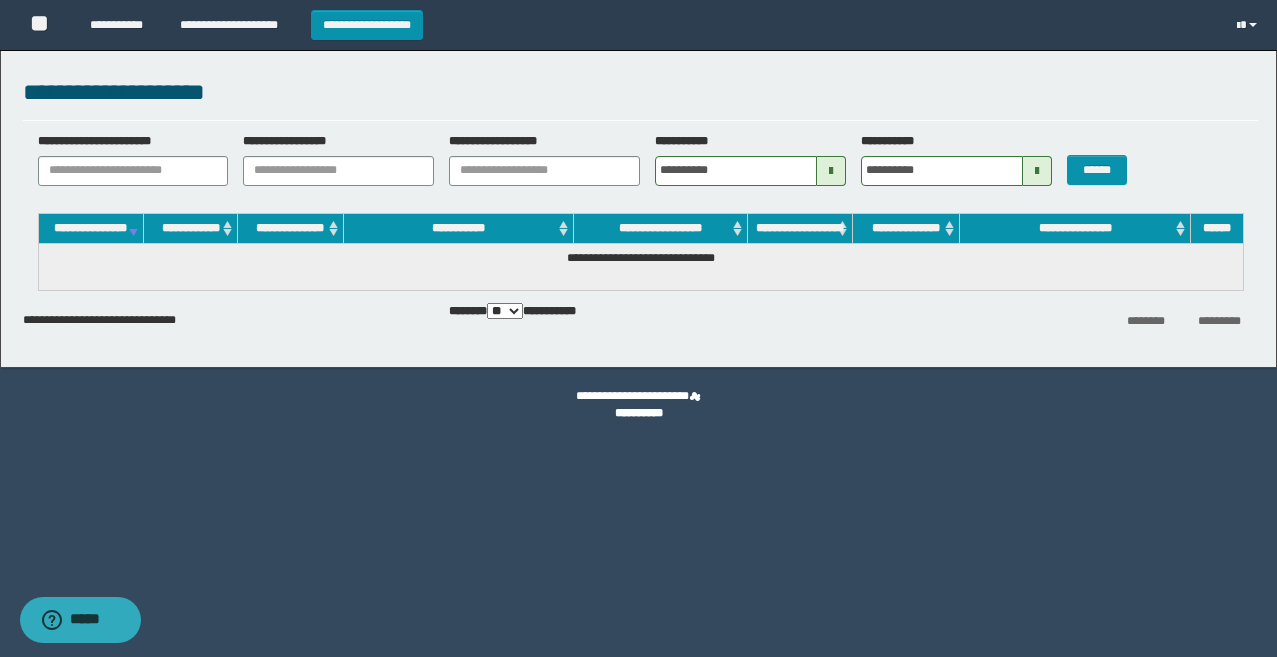 click at bounding box center [1037, 171] 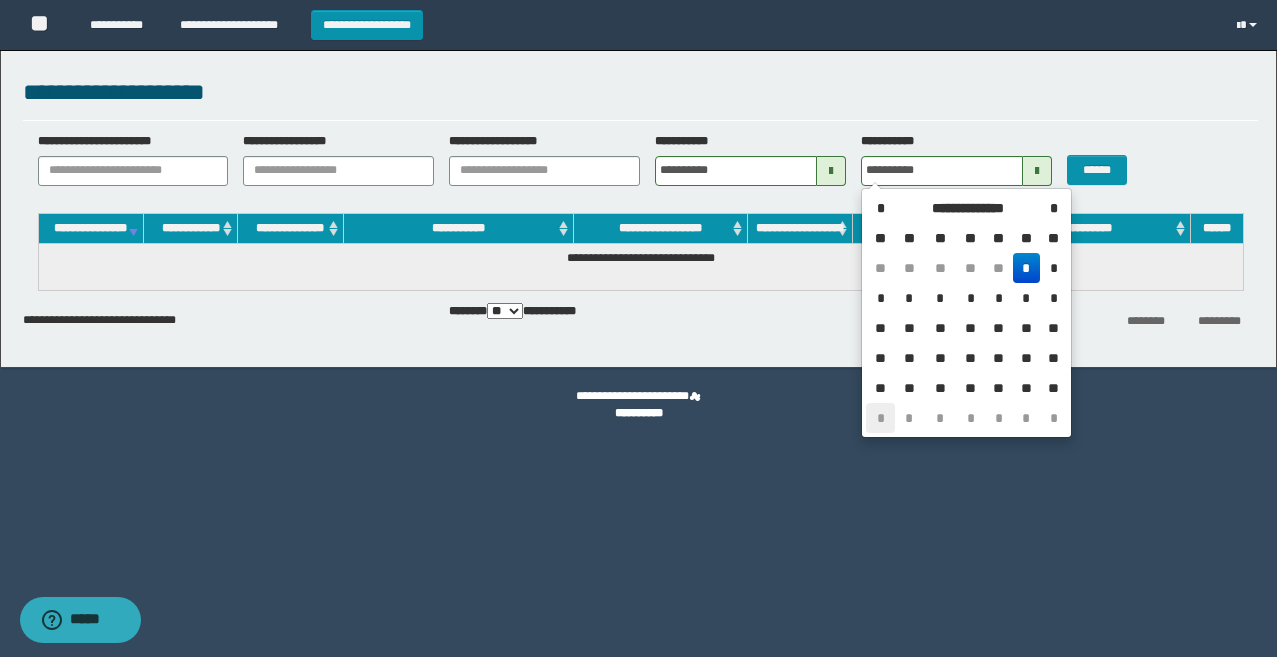 click on "*" at bounding box center (880, 418) 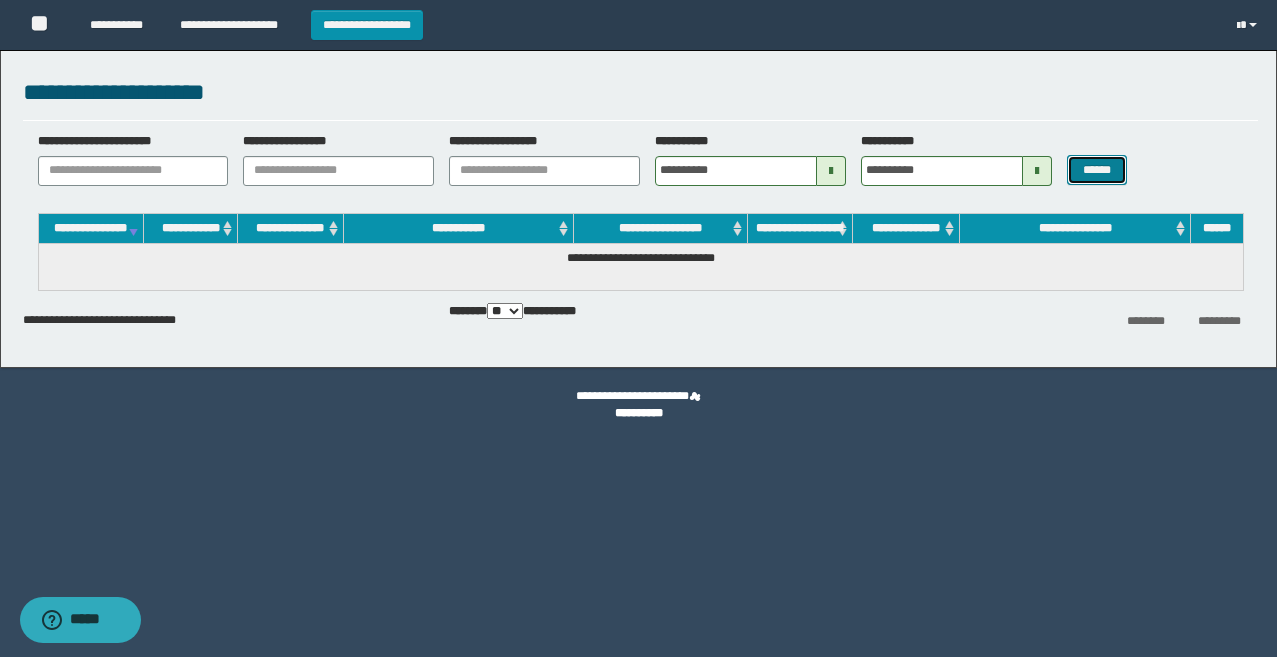 click on "******" at bounding box center [1097, 170] 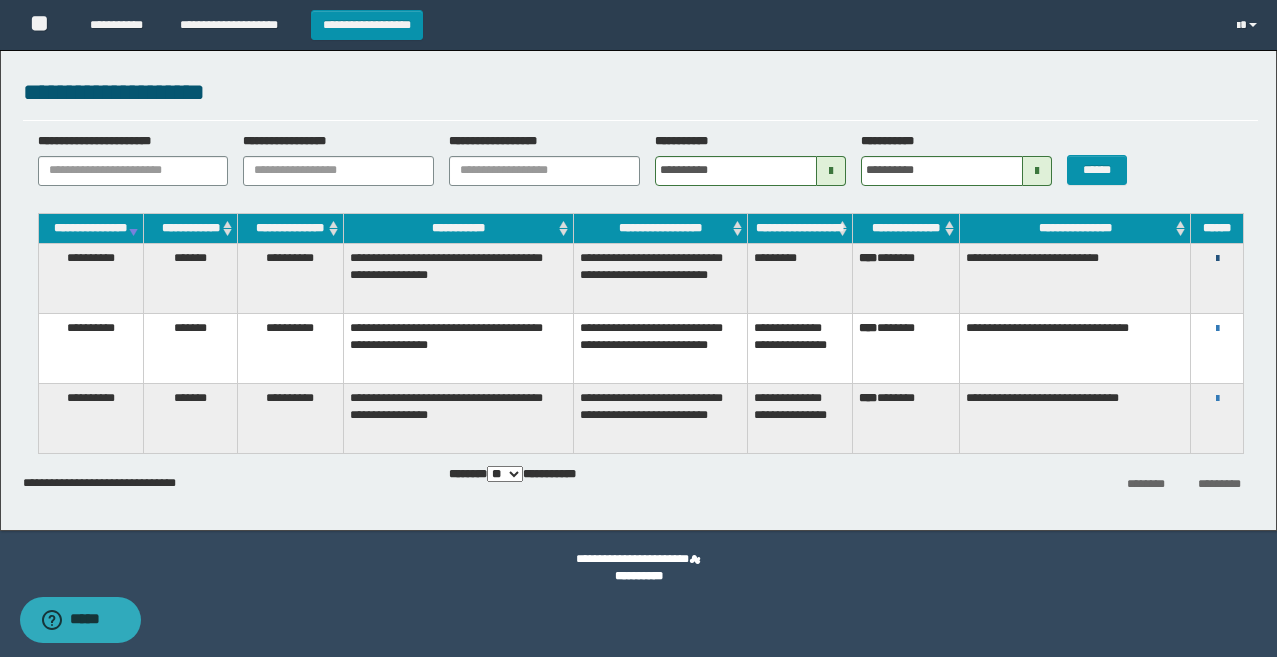 click at bounding box center [1217, 259] 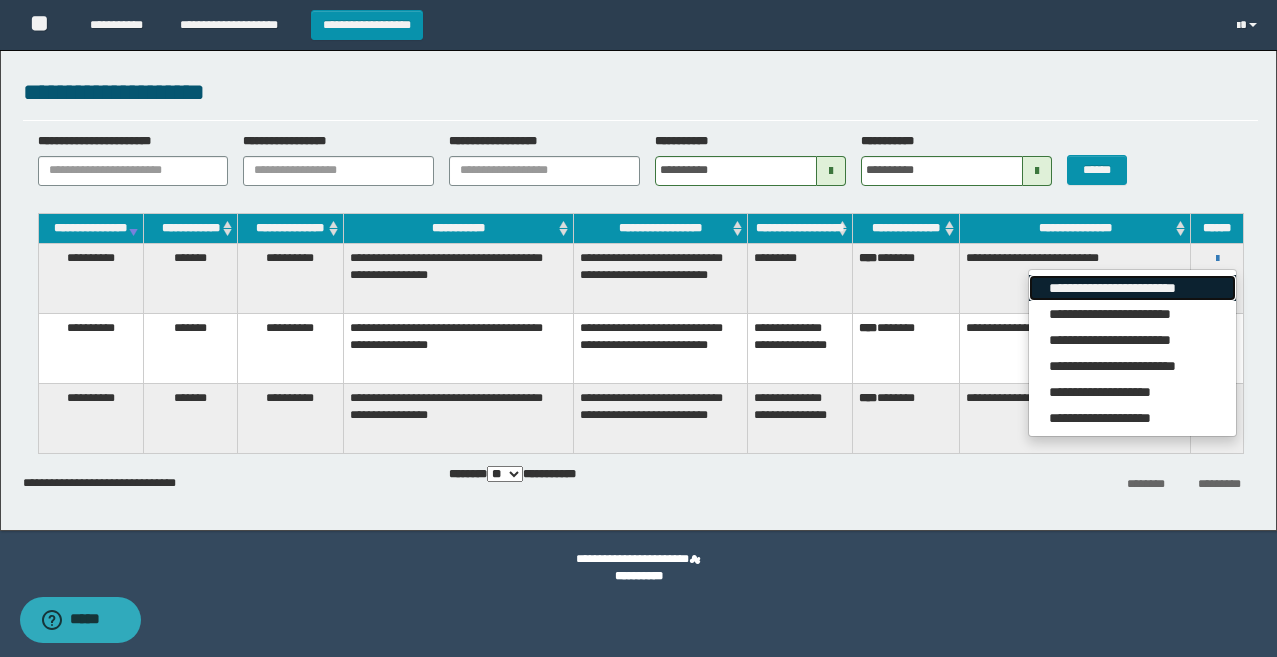 click on "**********" at bounding box center (1132, 288) 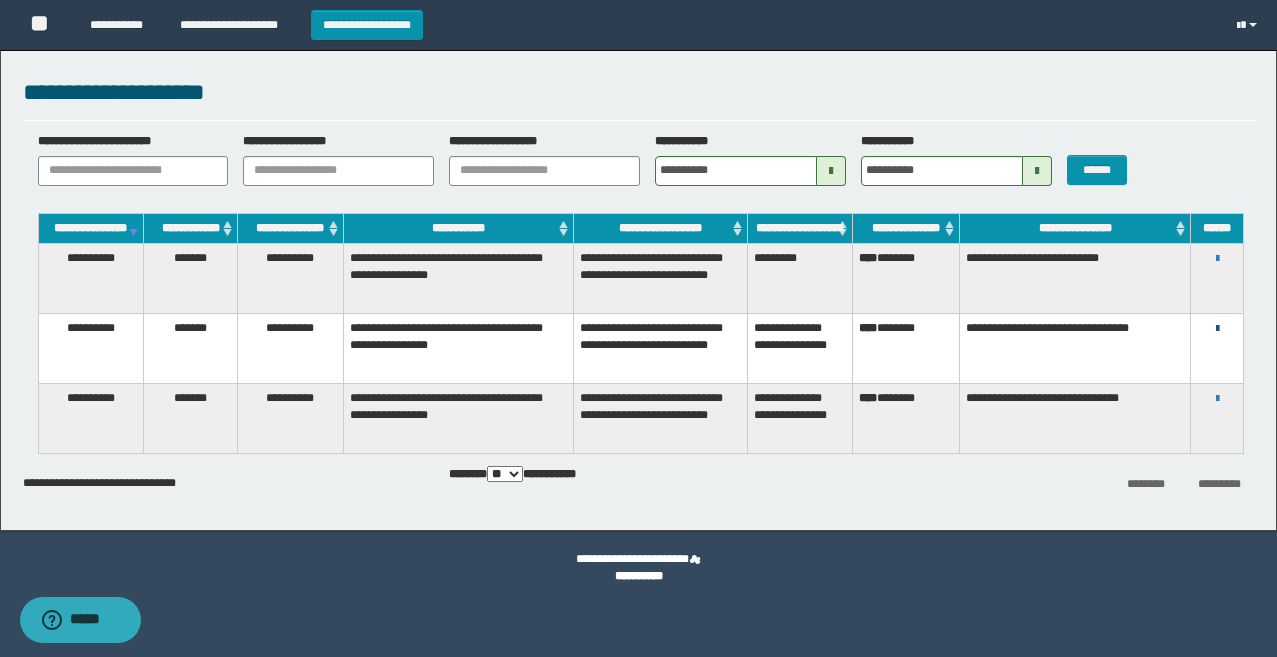 click at bounding box center (1217, 329) 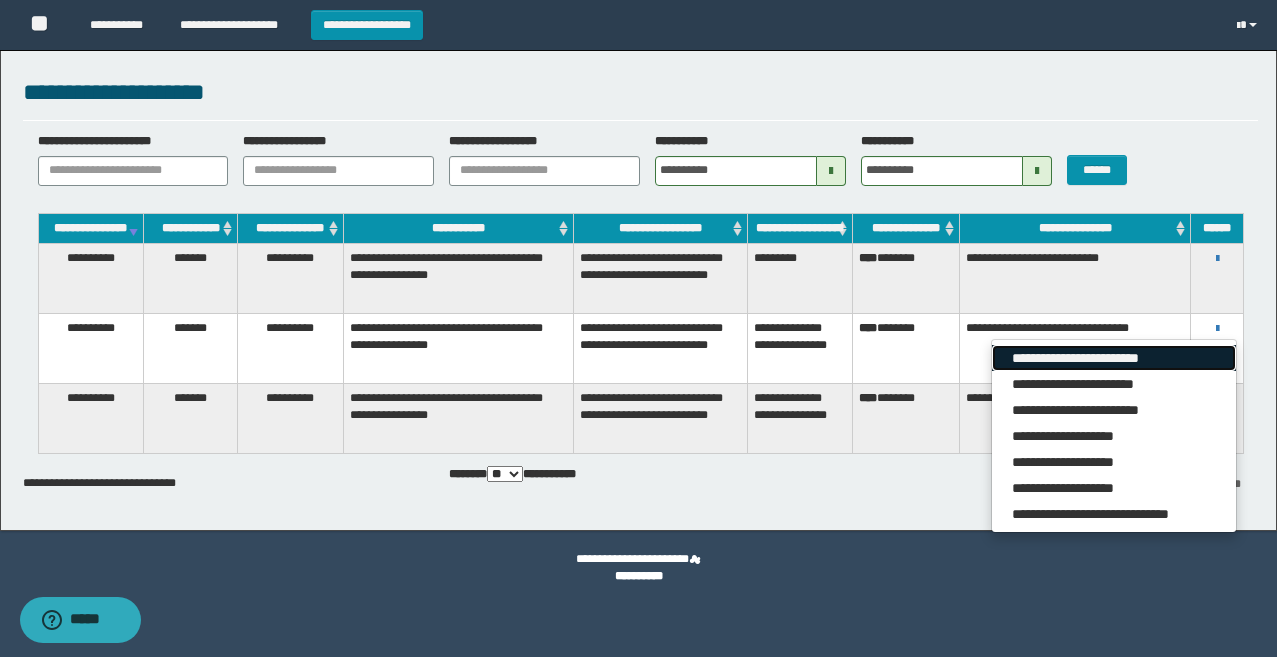 click on "**********" at bounding box center (1114, 358) 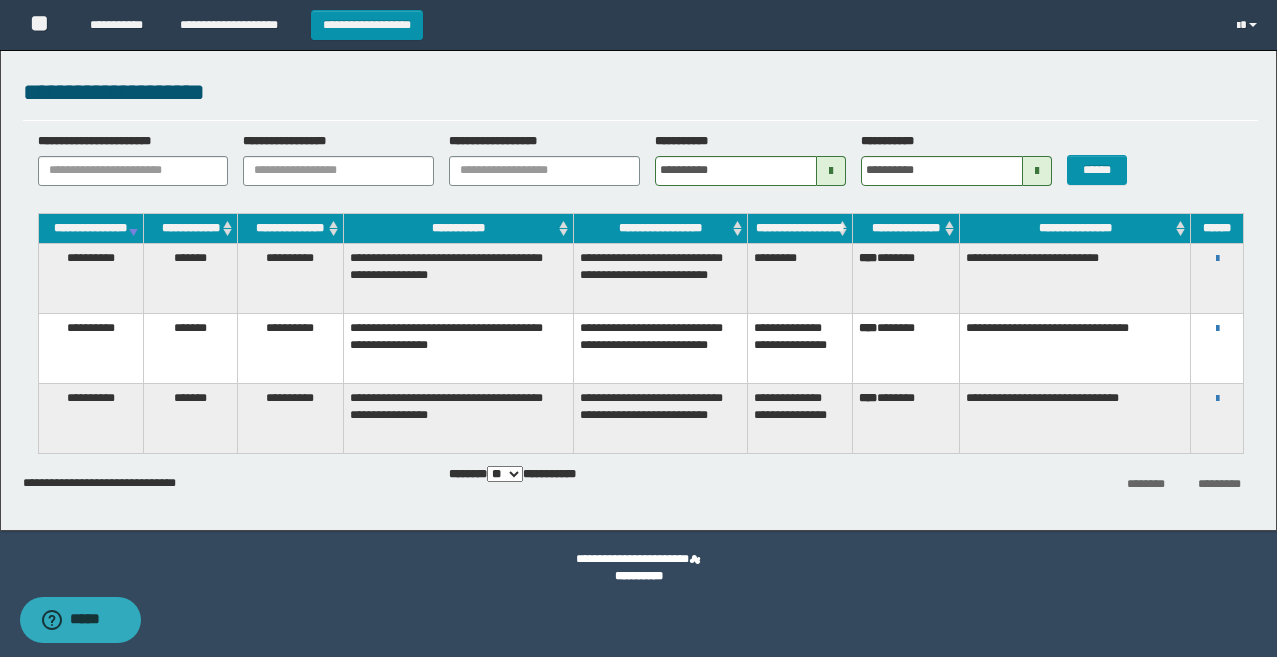 click at bounding box center [831, 171] 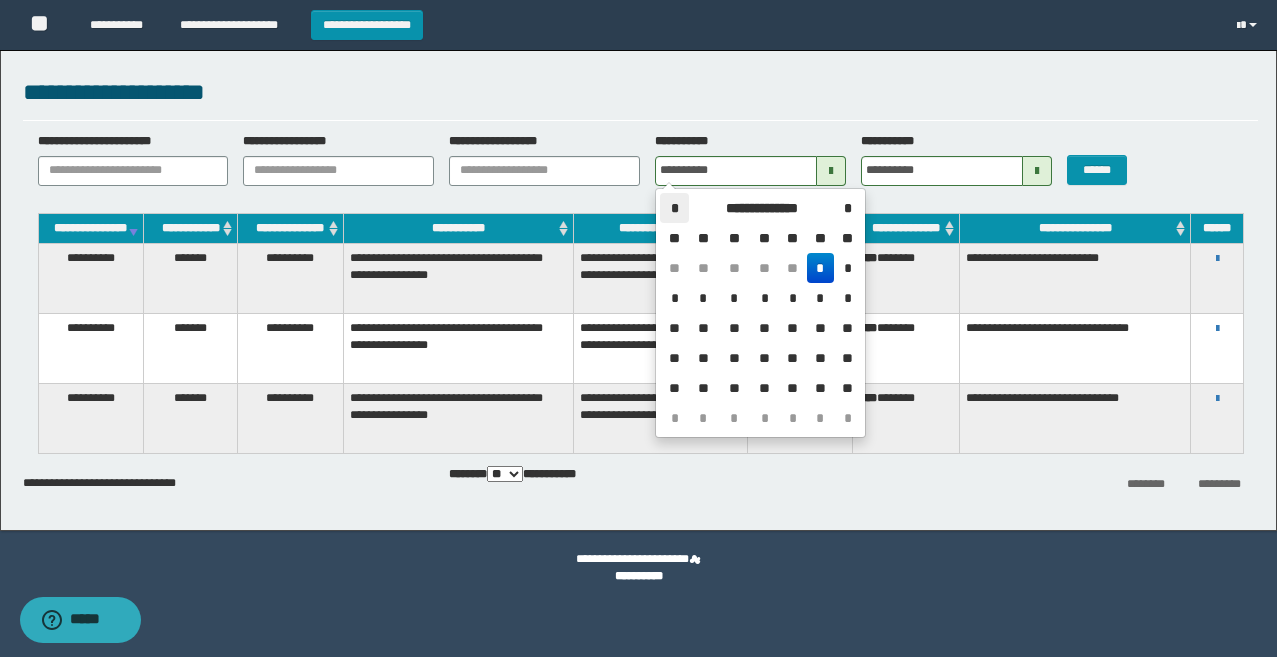 click on "*" at bounding box center [674, 208] 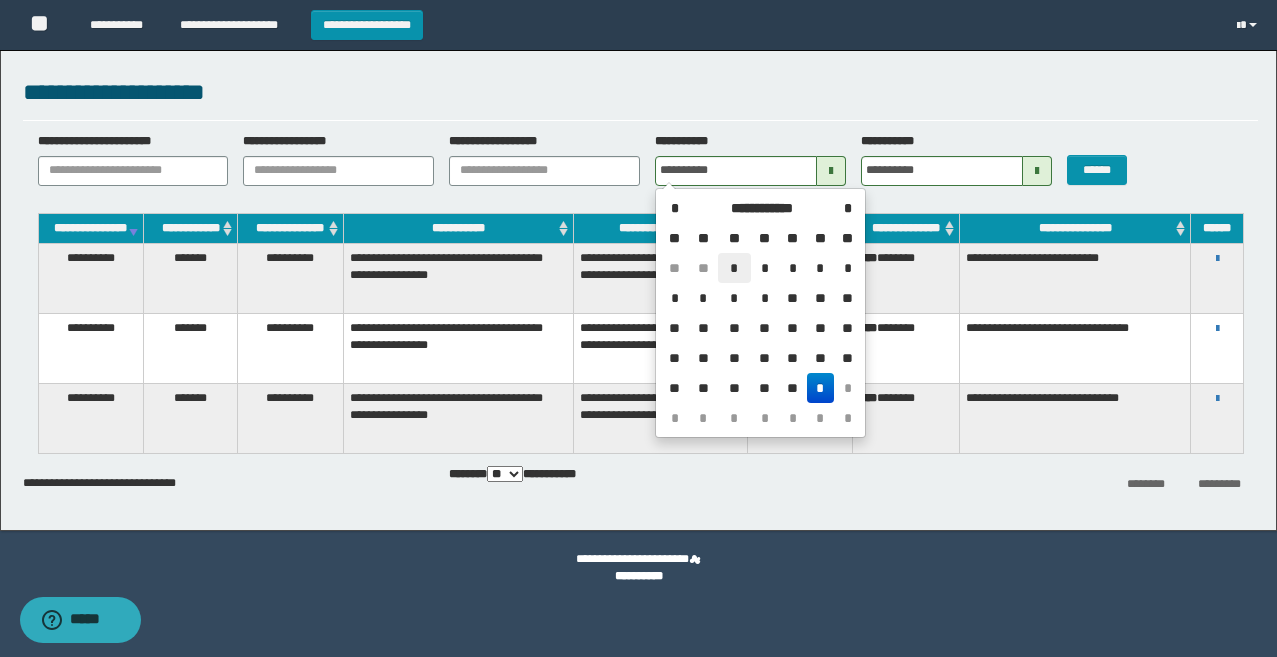 click on "*" at bounding box center [734, 268] 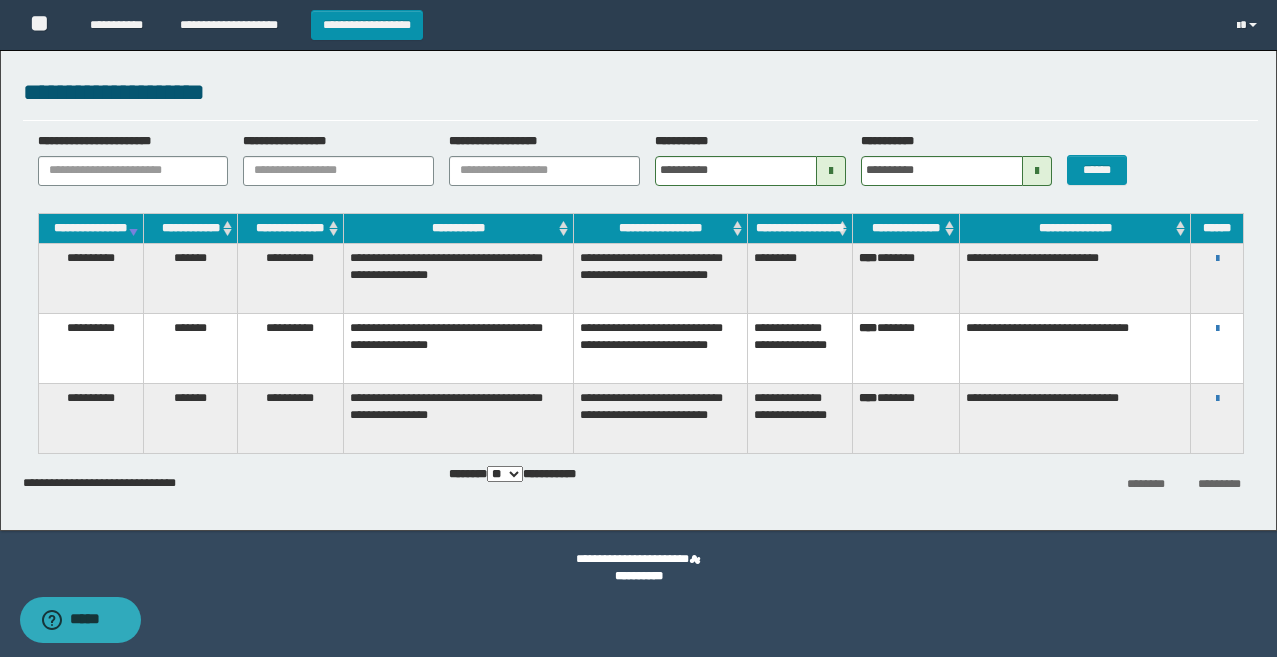 click at bounding box center [1037, 171] 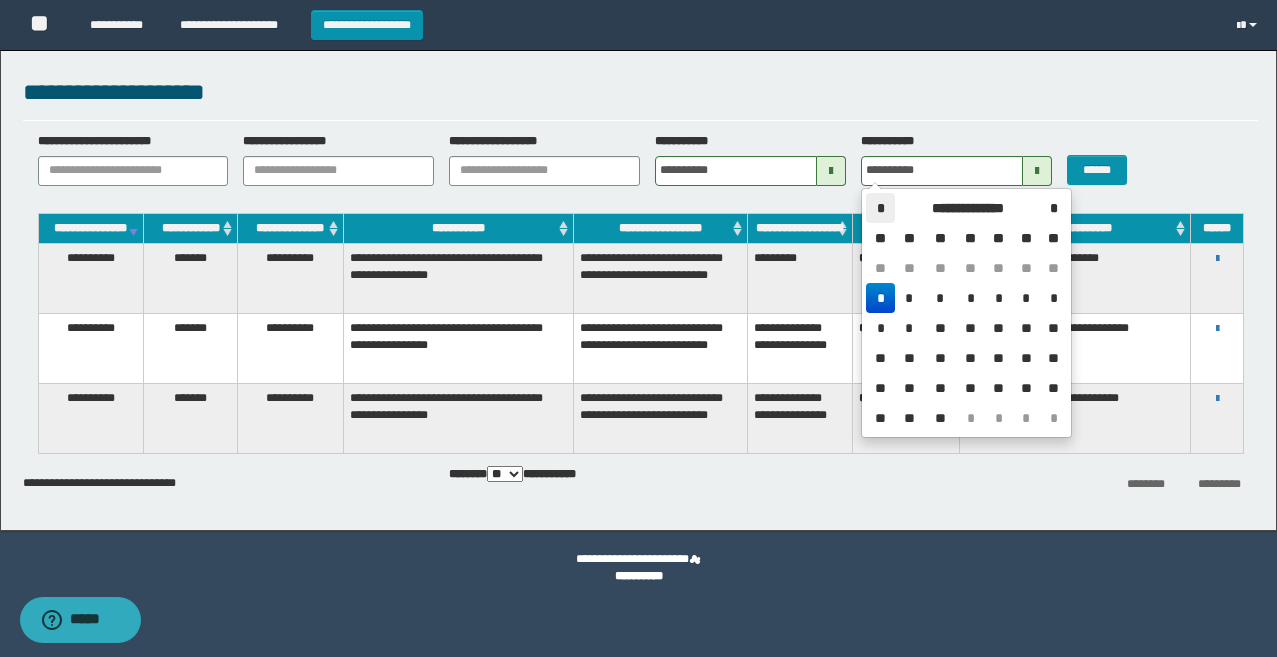 click on "*" at bounding box center [880, 208] 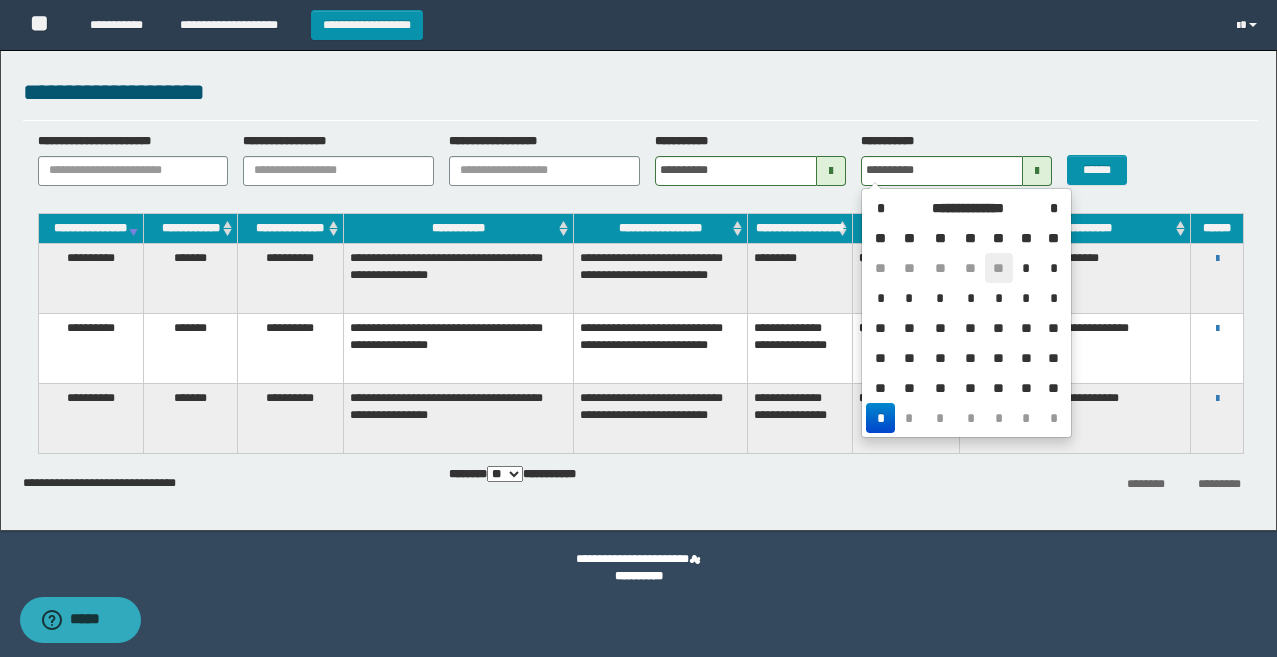 click on "**" at bounding box center (999, 268) 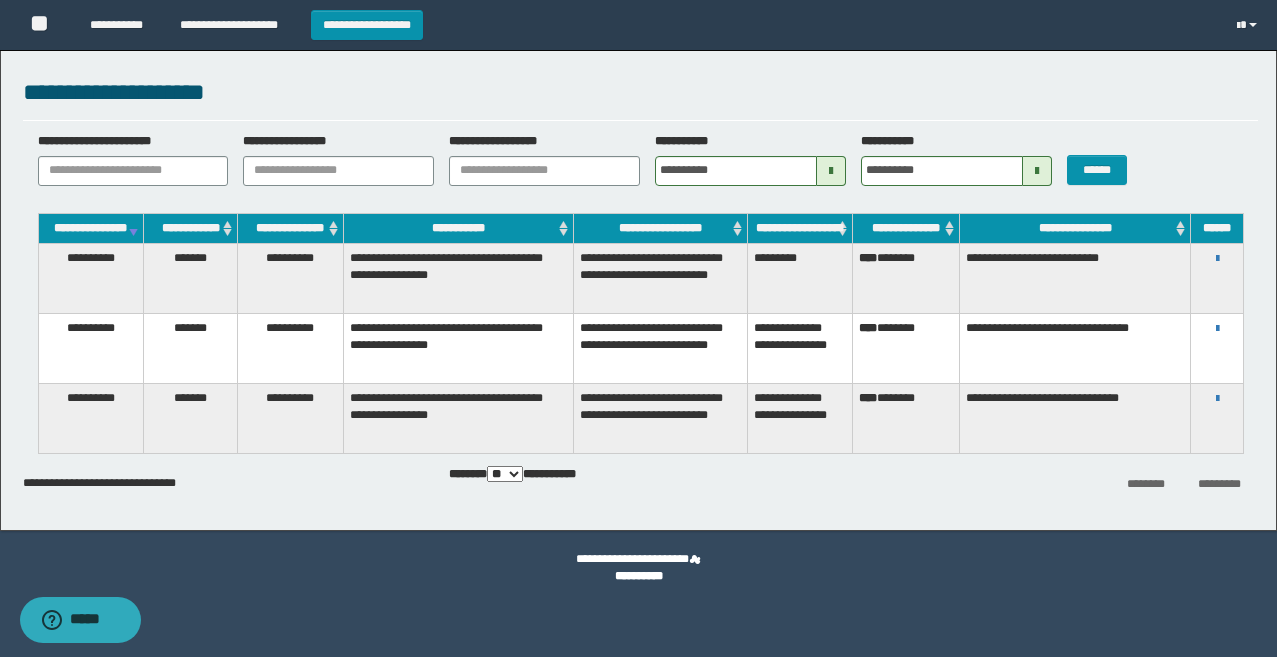 click at bounding box center (831, 171) 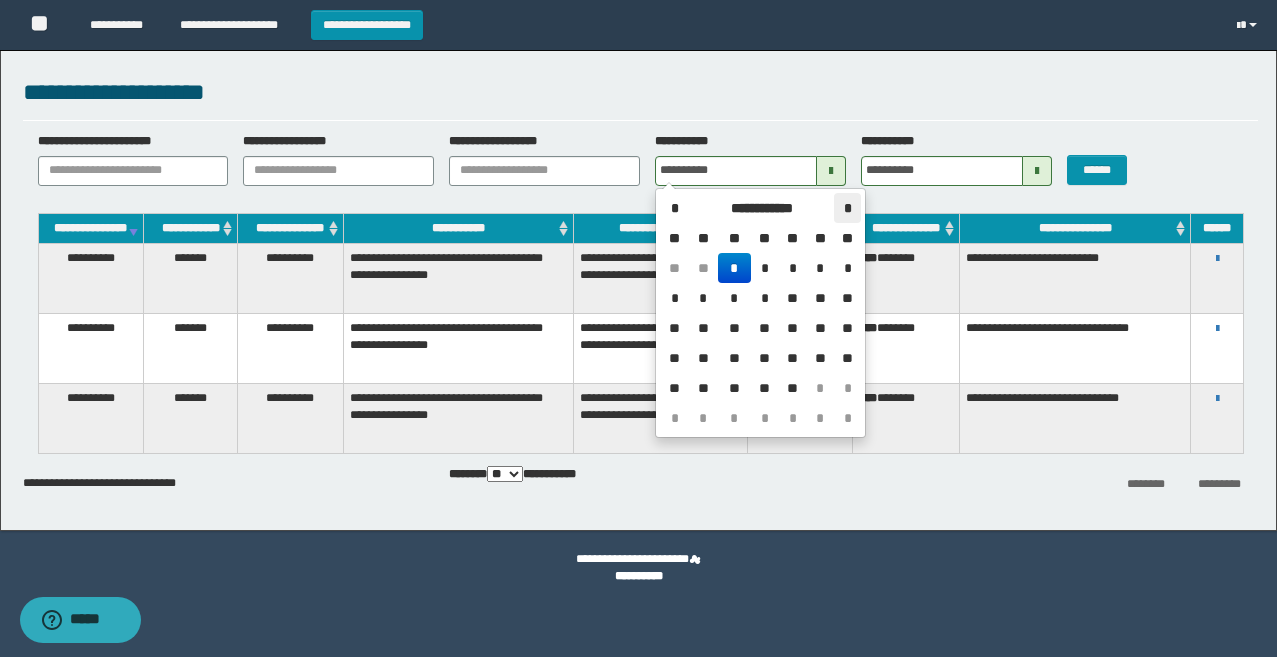 click on "*" at bounding box center (847, 208) 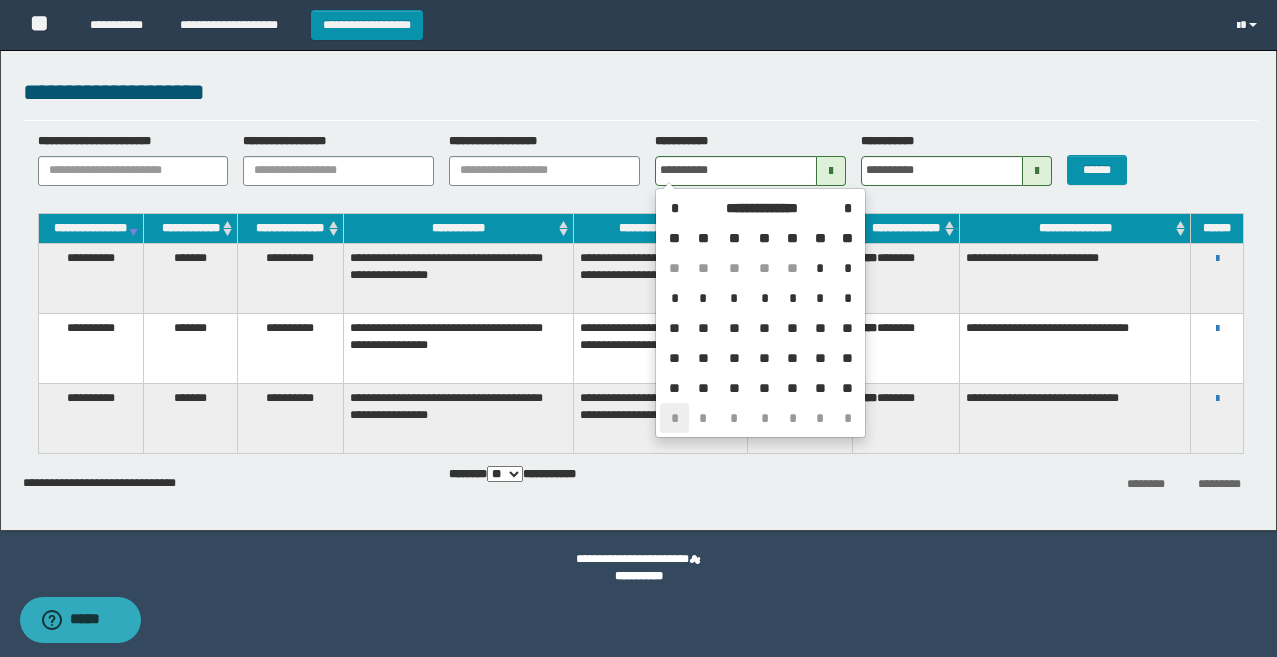 click on "*" at bounding box center (674, 418) 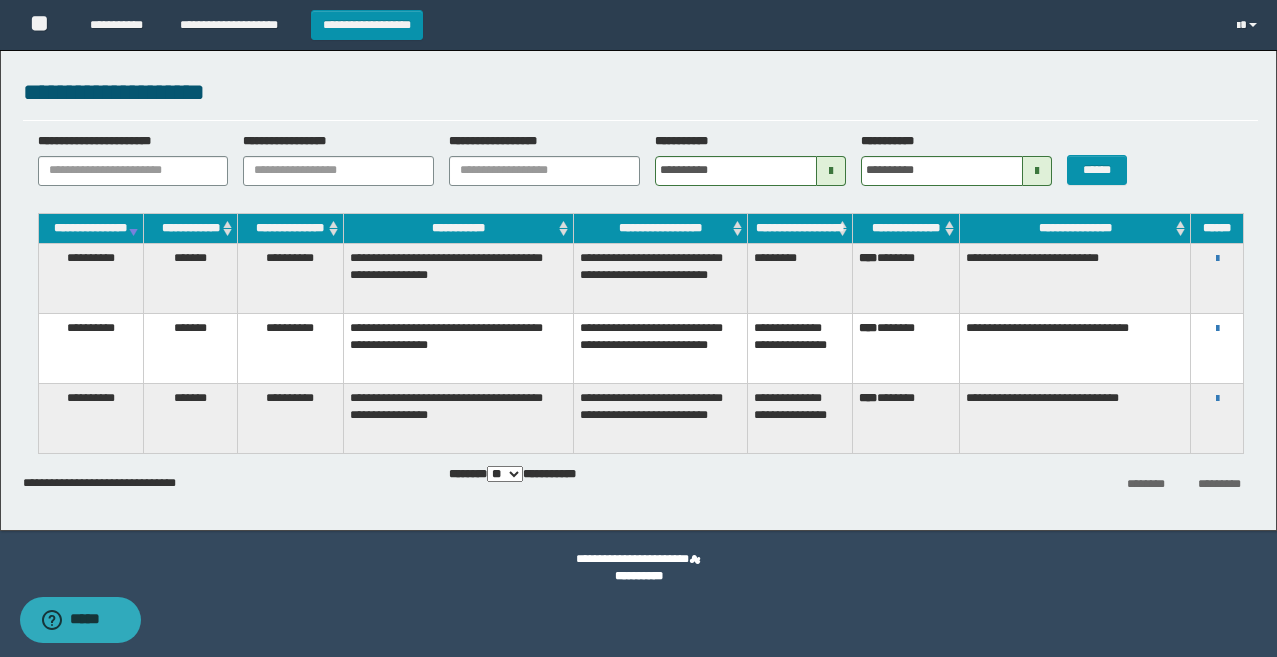 click at bounding box center [1037, 171] 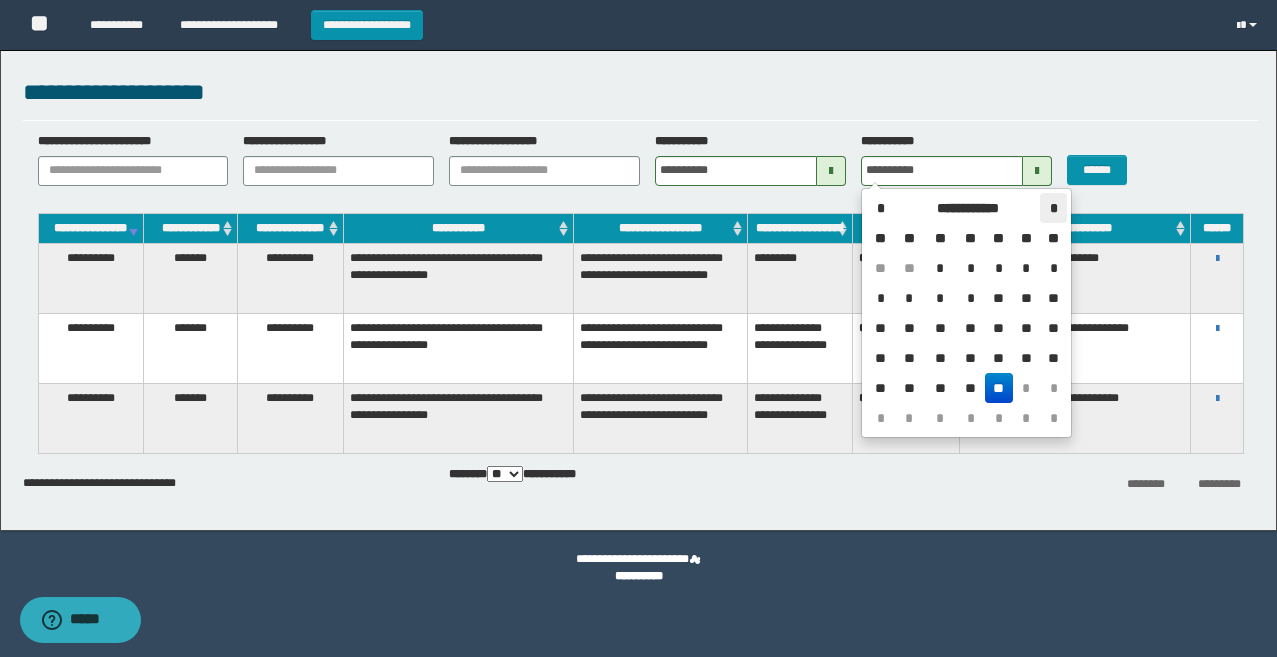 click on "*" at bounding box center (1053, 208) 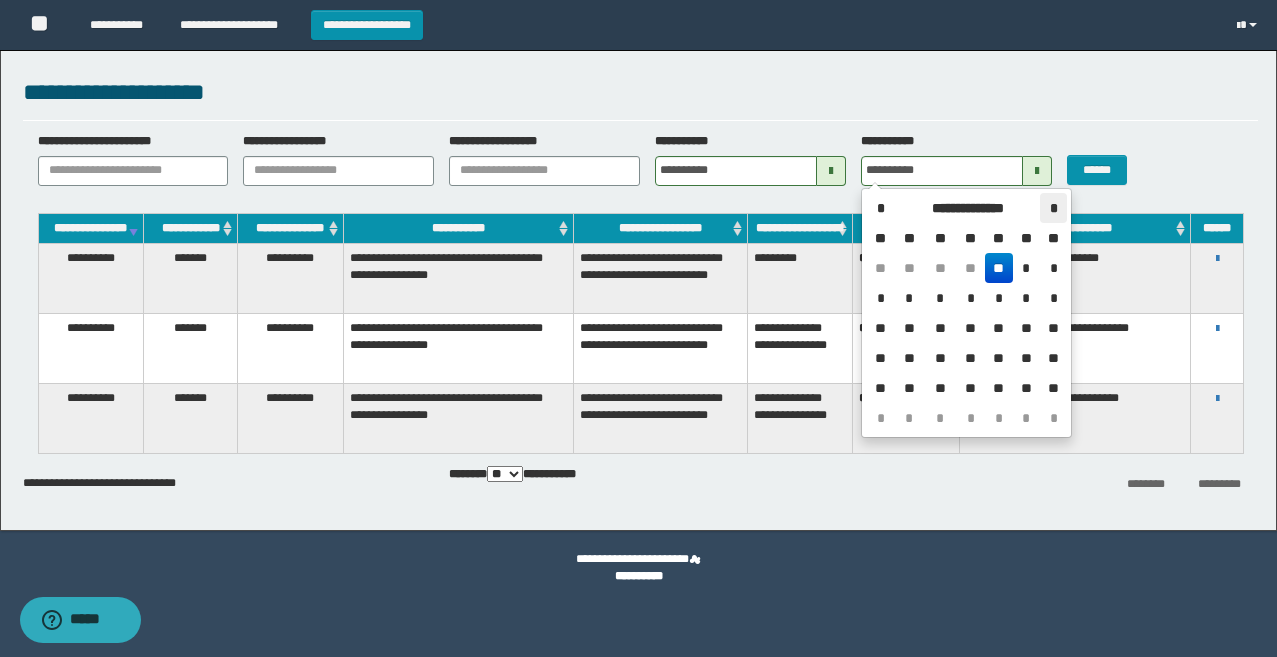 click on "*" at bounding box center (1053, 208) 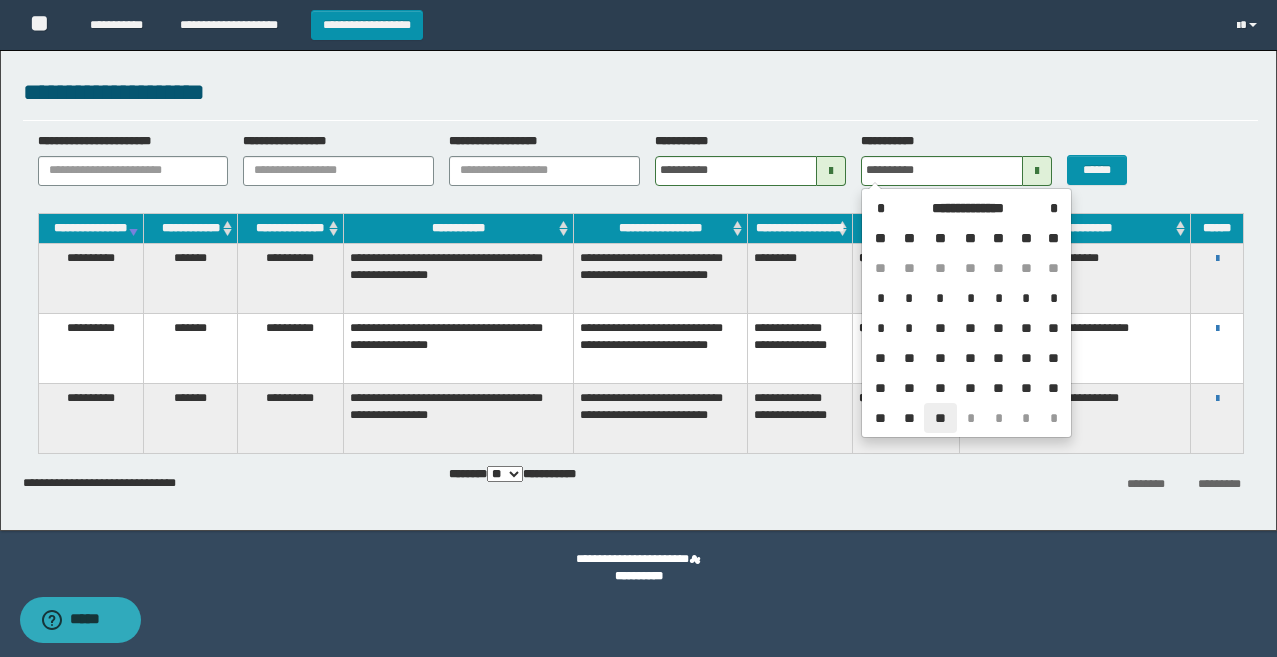 click on "**" at bounding box center (940, 418) 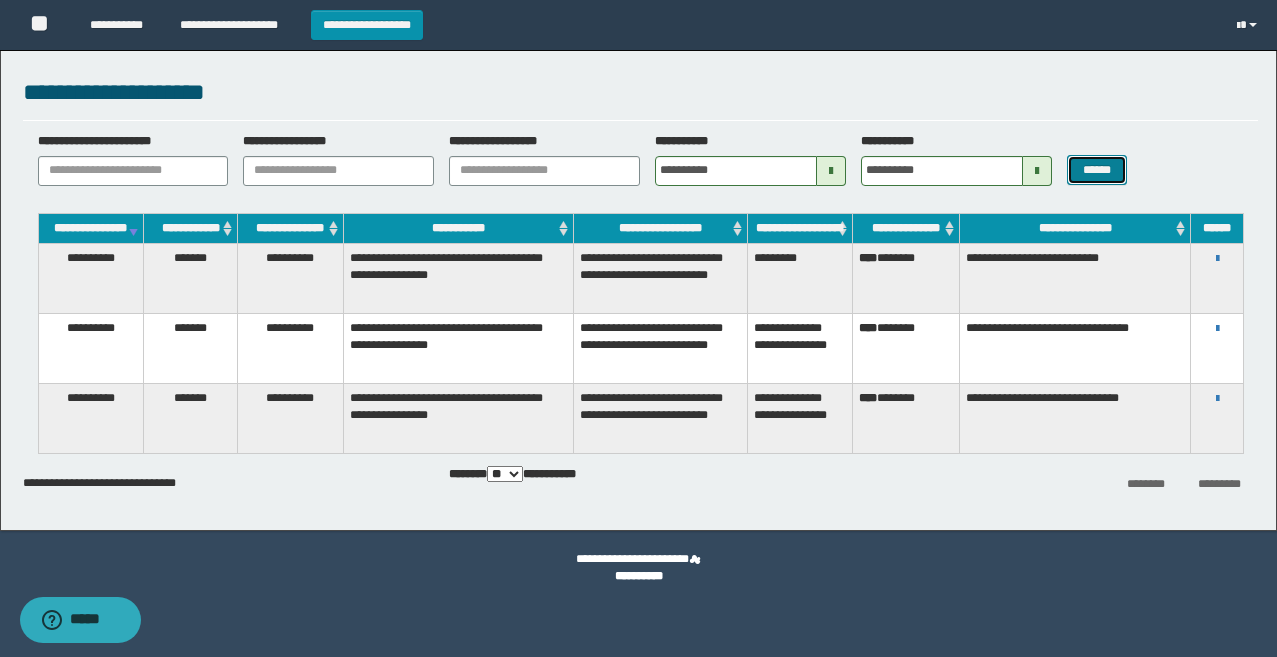 click on "******" at bounding box center (1097, 170) 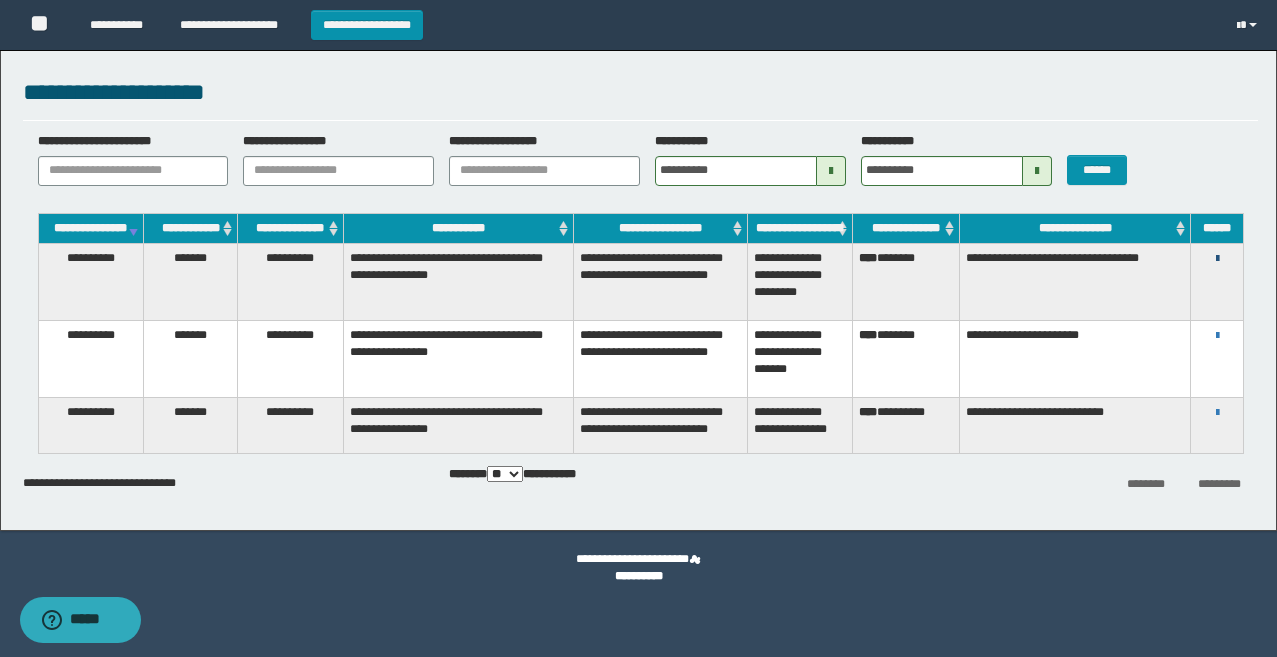 click at bounding box center [1217, 259] 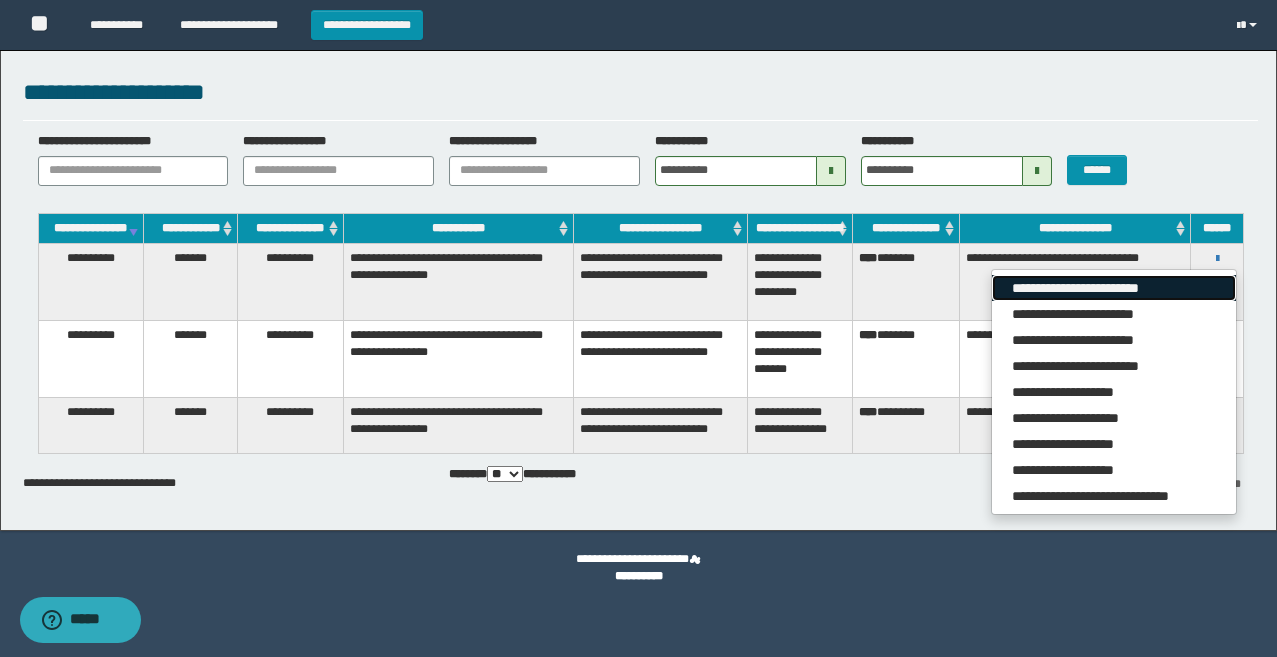 click on "**********" at bounding box center (1114, 288) 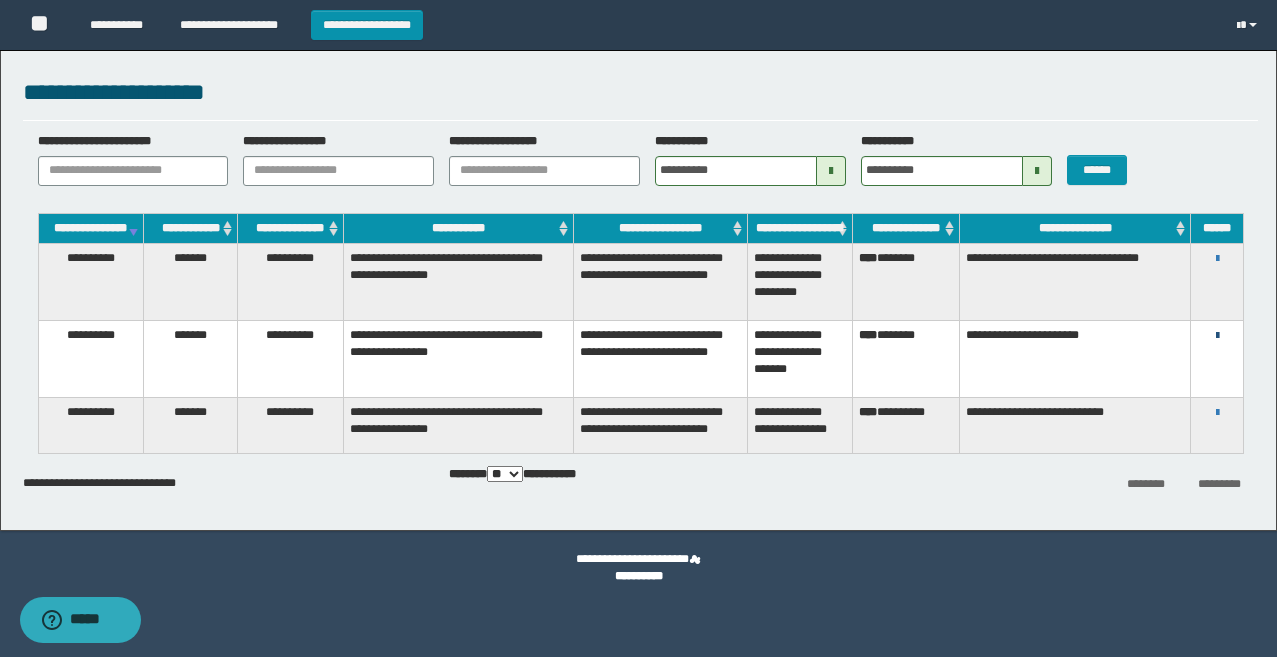 click at bounding box center [1217, 336] 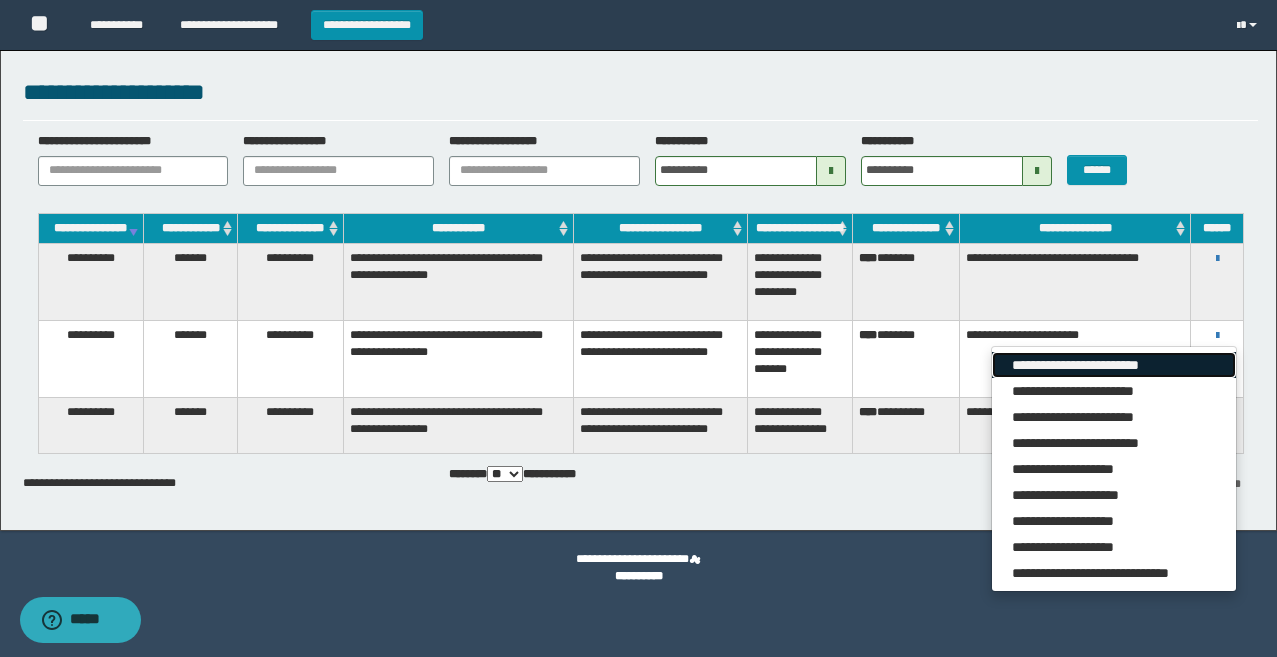 click on "**********" at bounding box center (1114, 365) 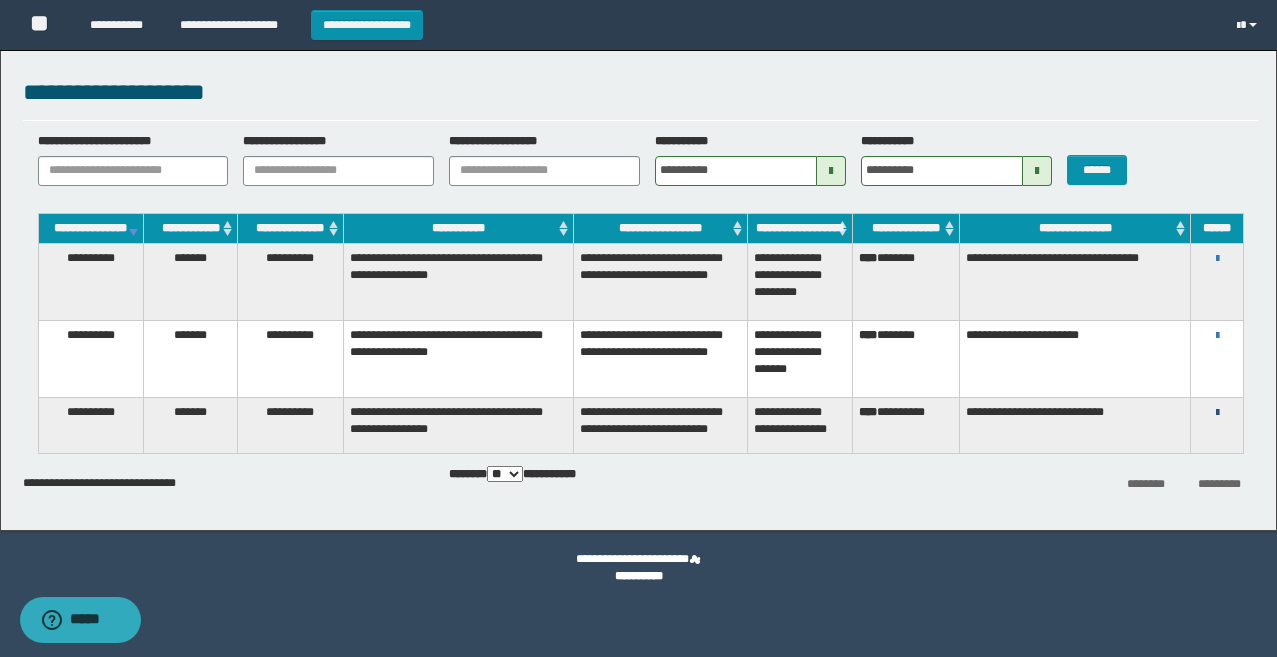 click at bounding box center (1217, 413) 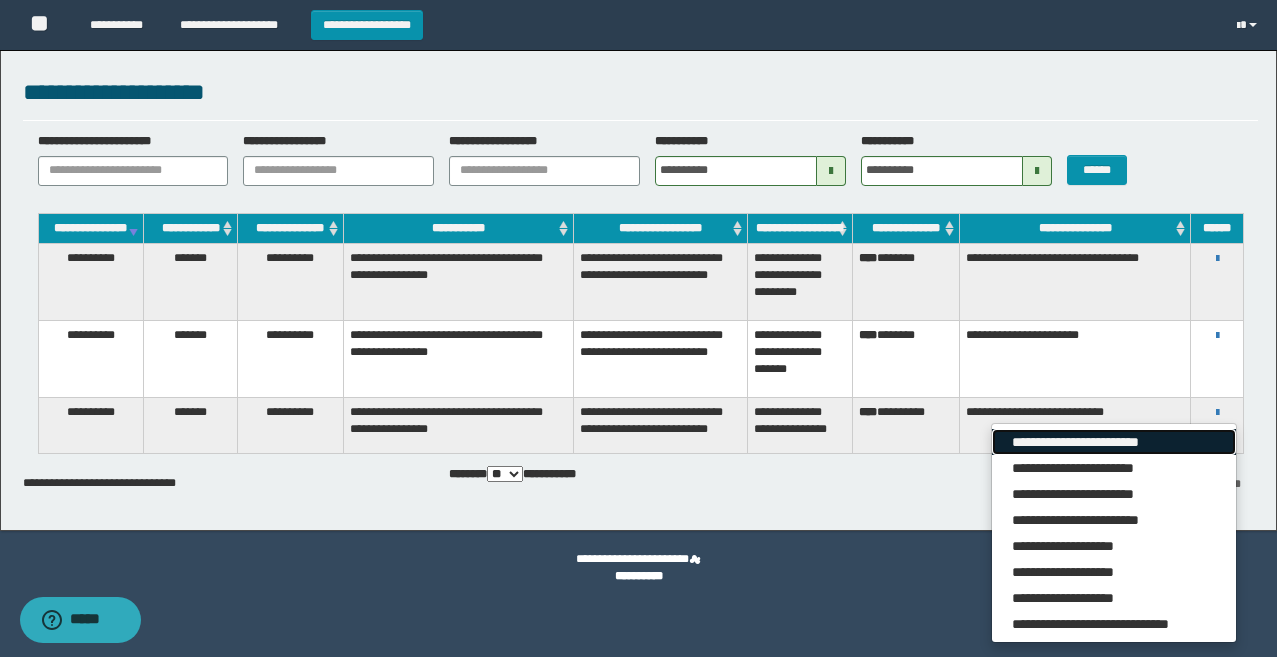 click on "**********" at bounding box center (1114, 442) 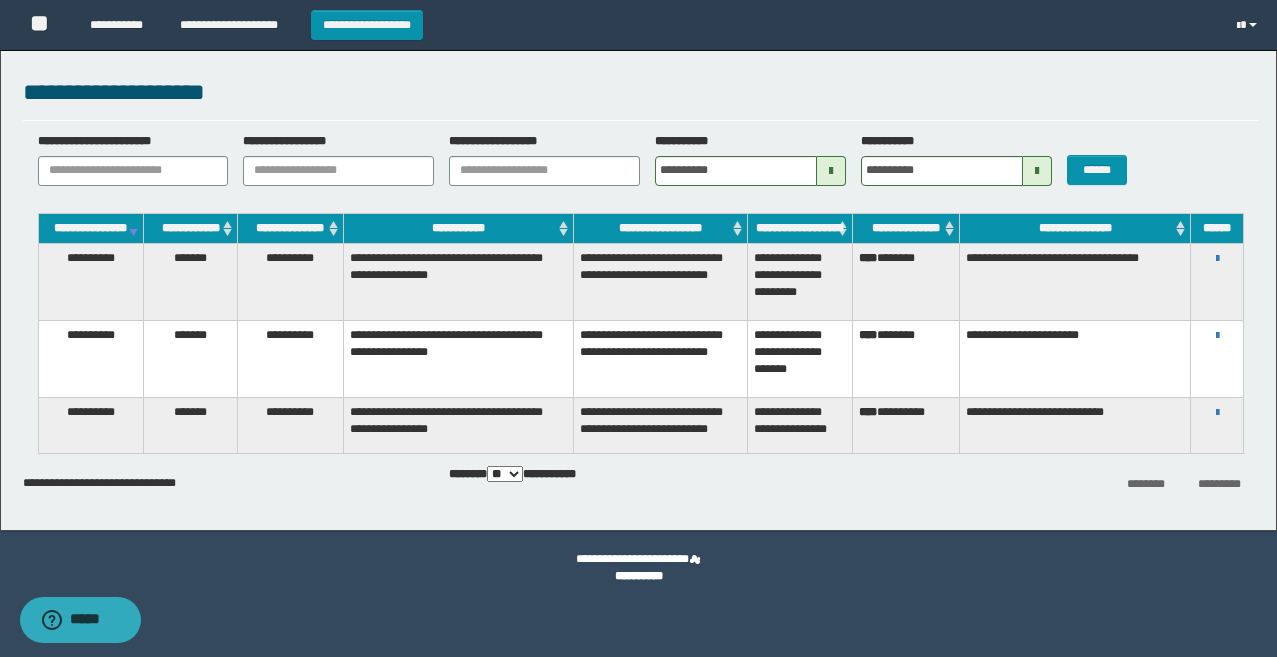 click at bounding box center (831, 171) 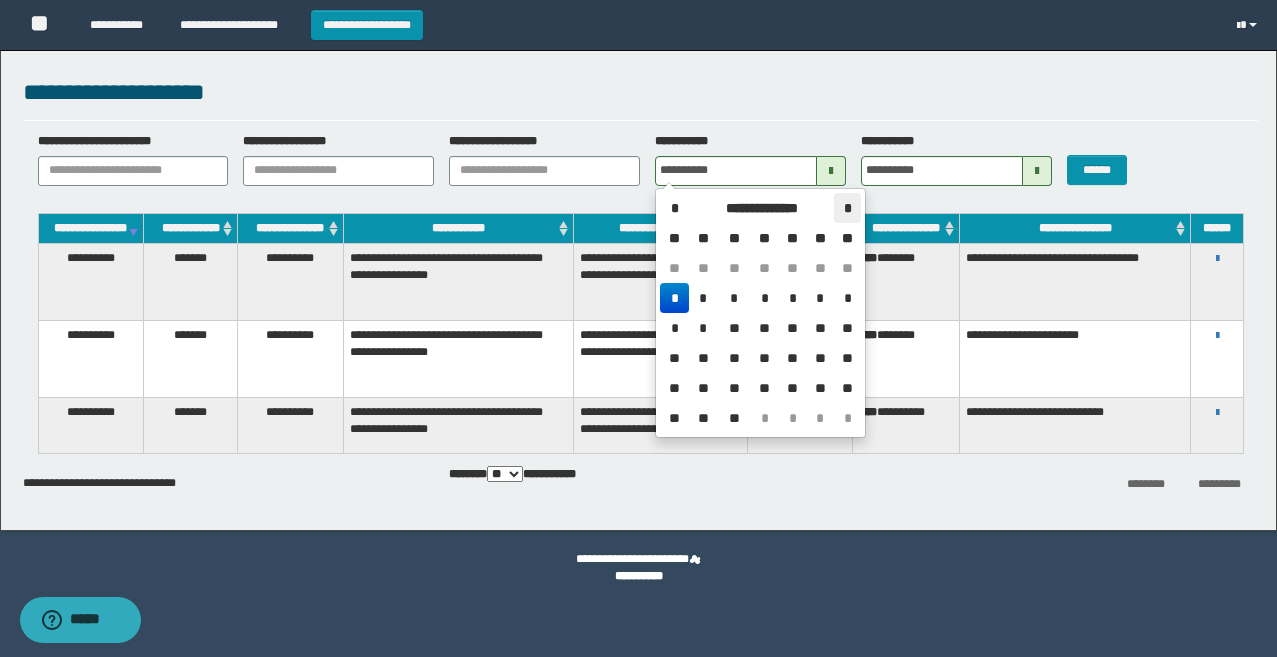 click on "*" at bounding box center [847, 208] 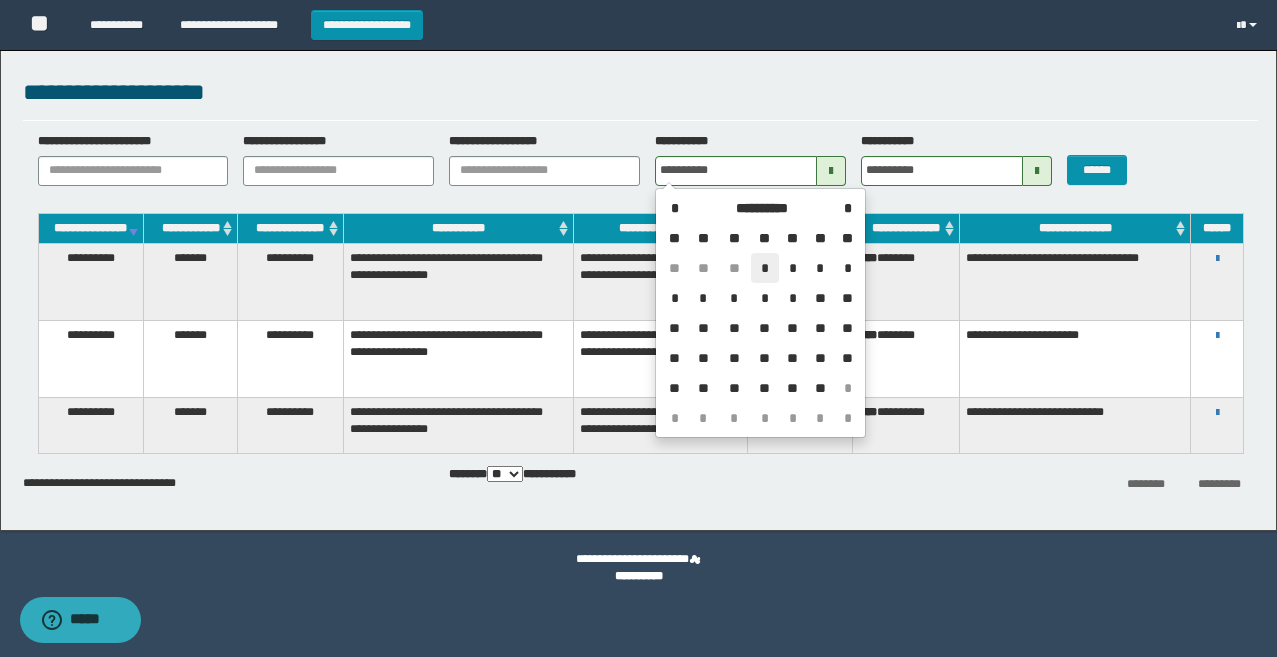 click on "*" at bounding box center [765, 268] 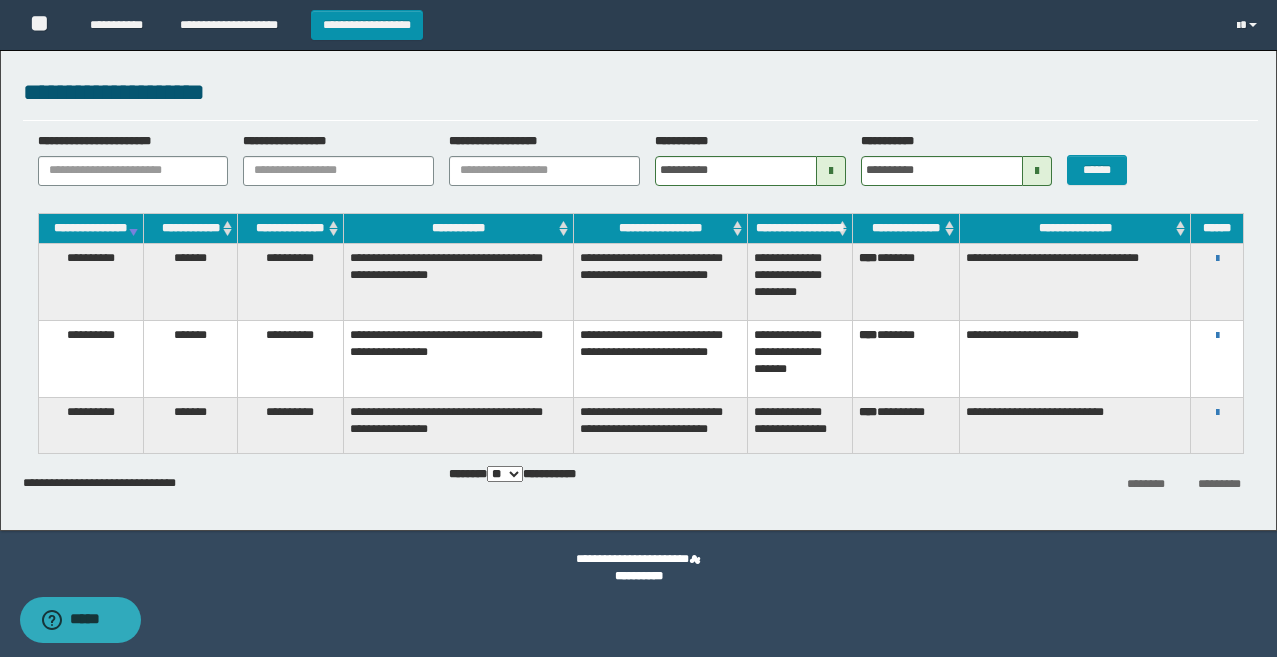 click at bounding box center [1037, 171] 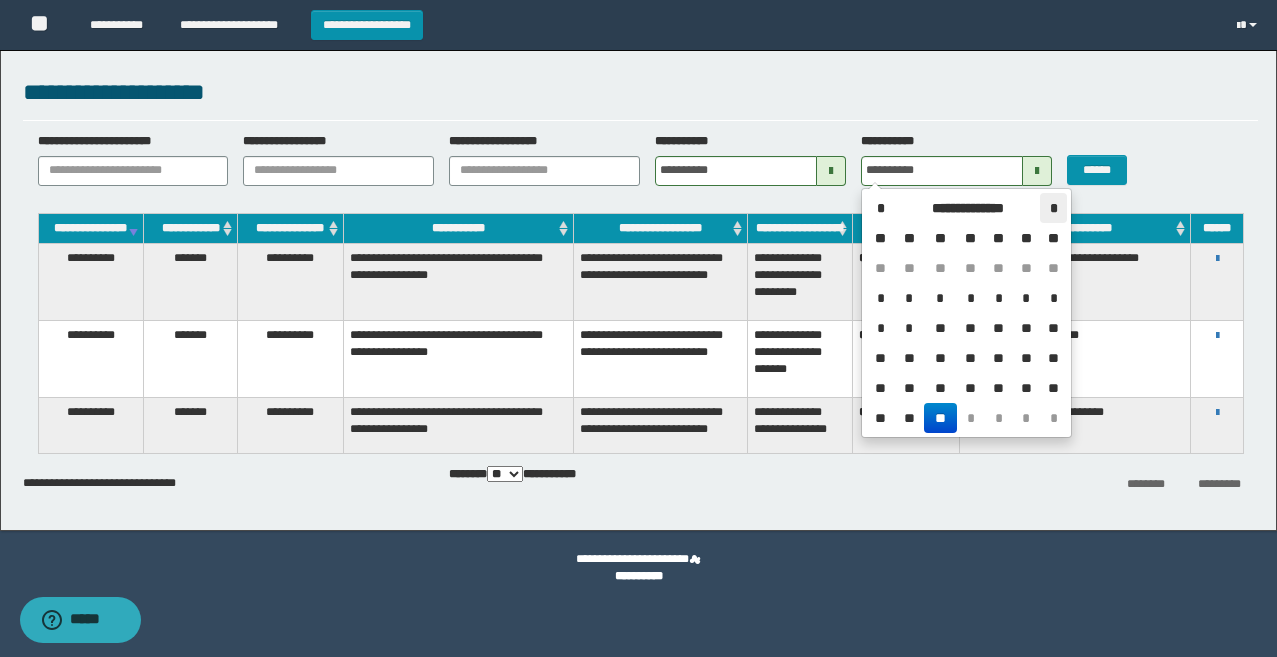 click on "*" at bounding box center [1053, 208] 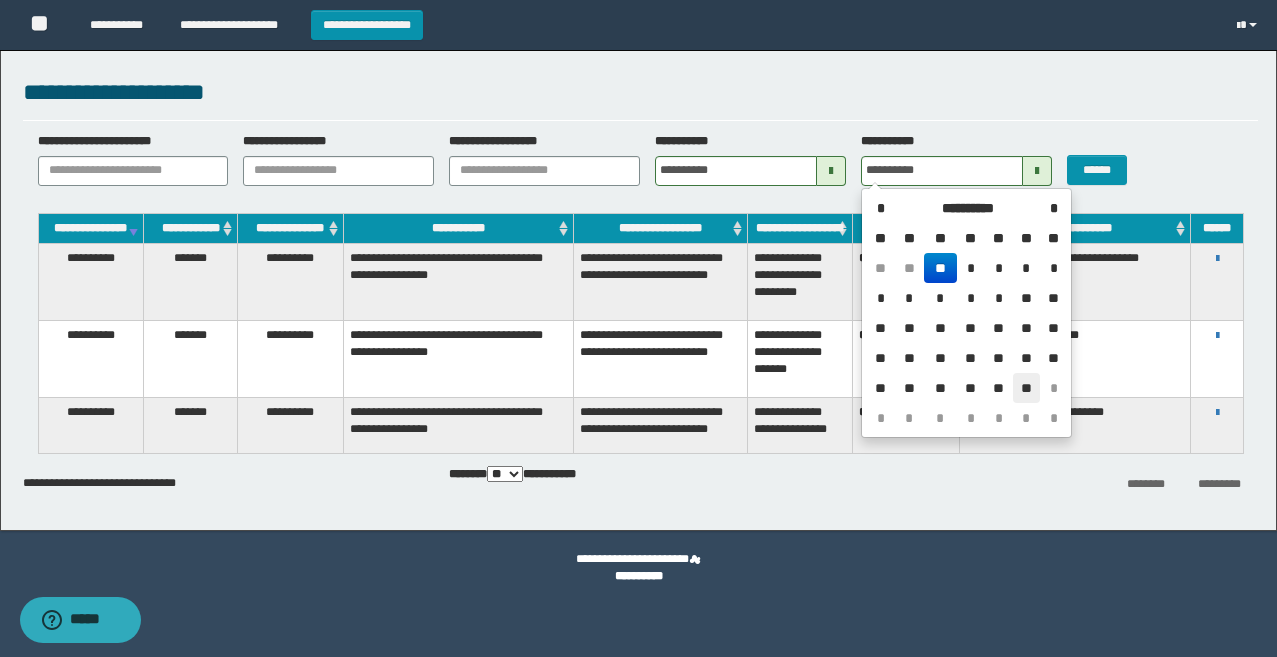click on "**" at bounding box center (1026, 388) 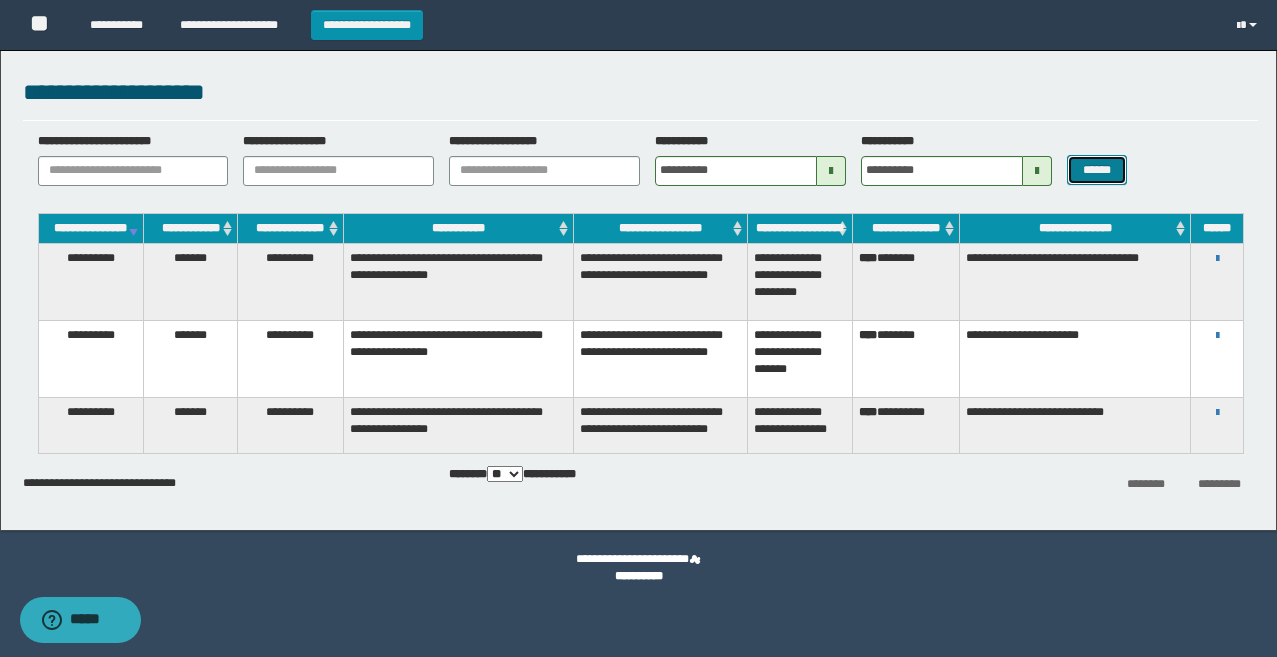 click on "******" at bounding box center [1097, 170] 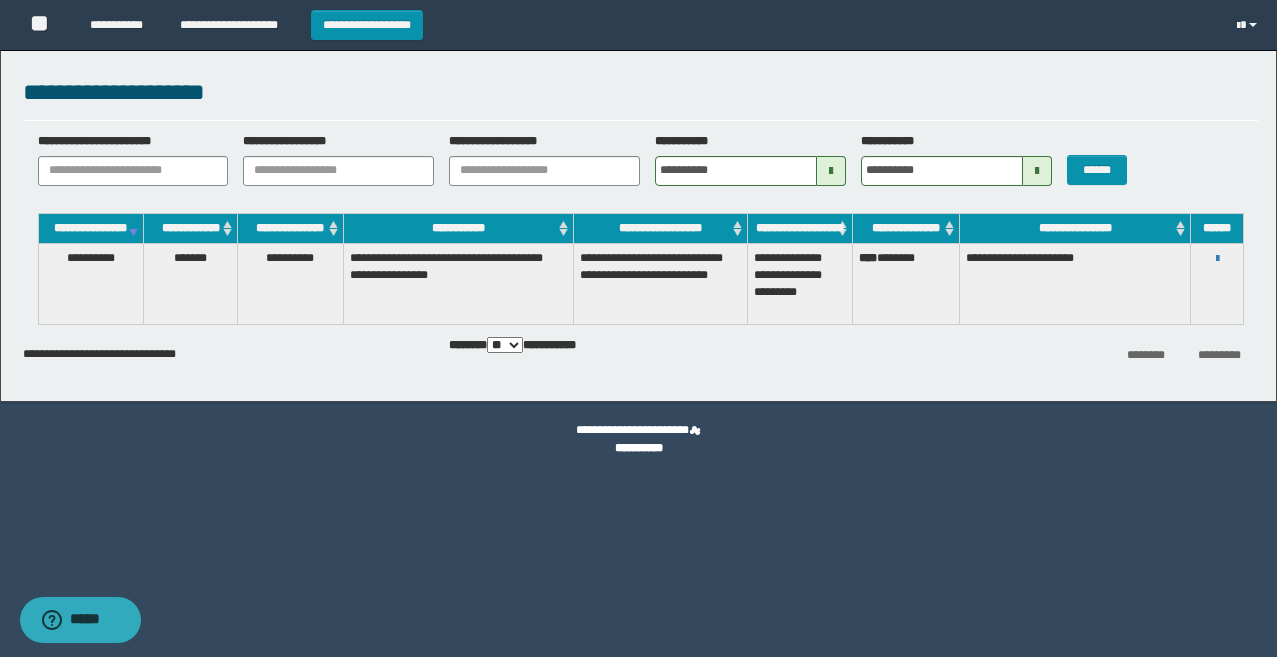 click at bounding box center (831, 171) 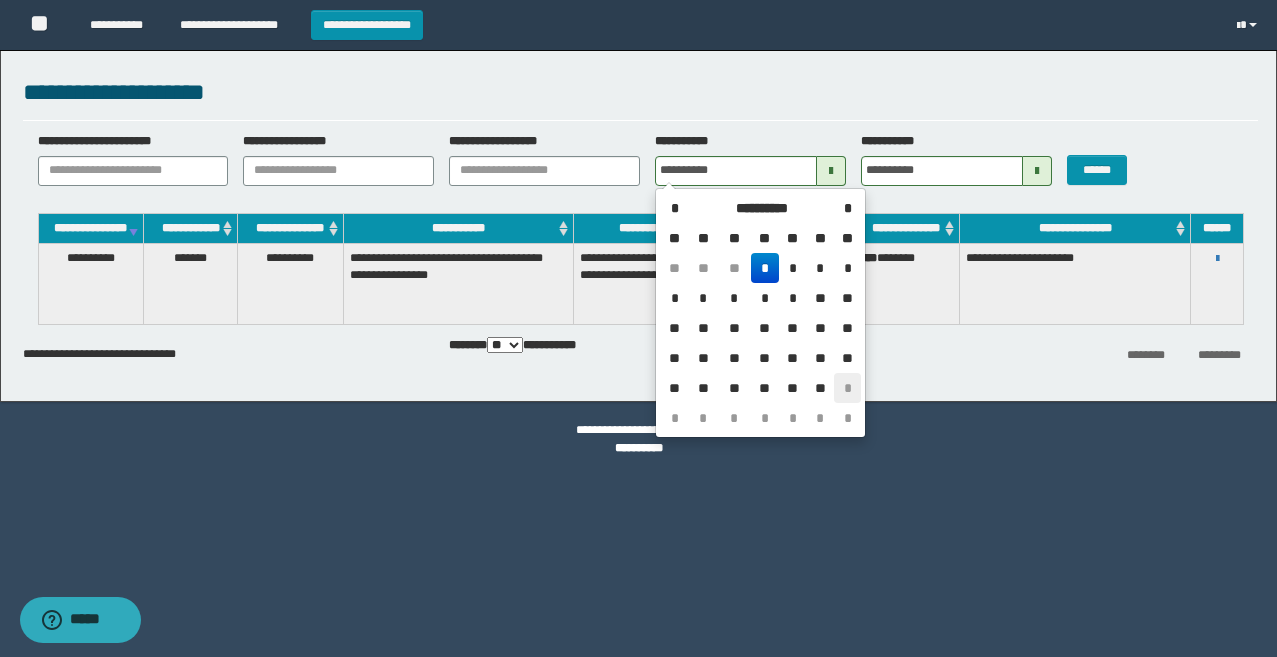 click on "*" at bounding box center (847, 388) 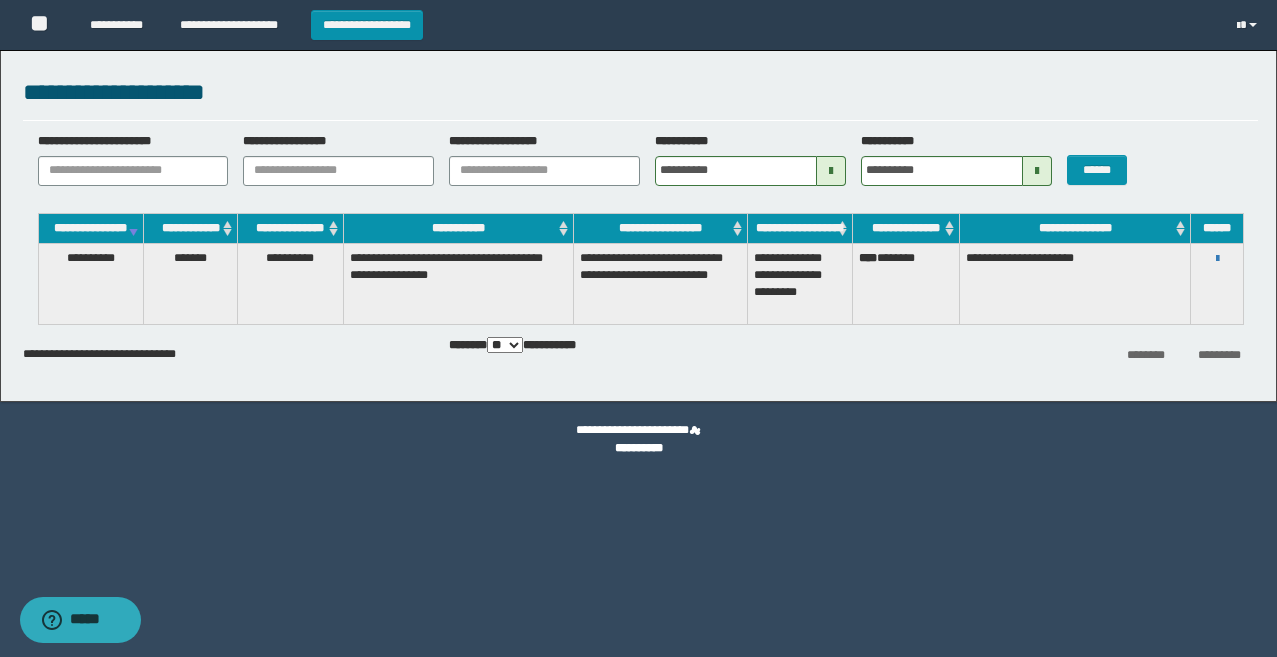 click at bounding box center [1037, 171] 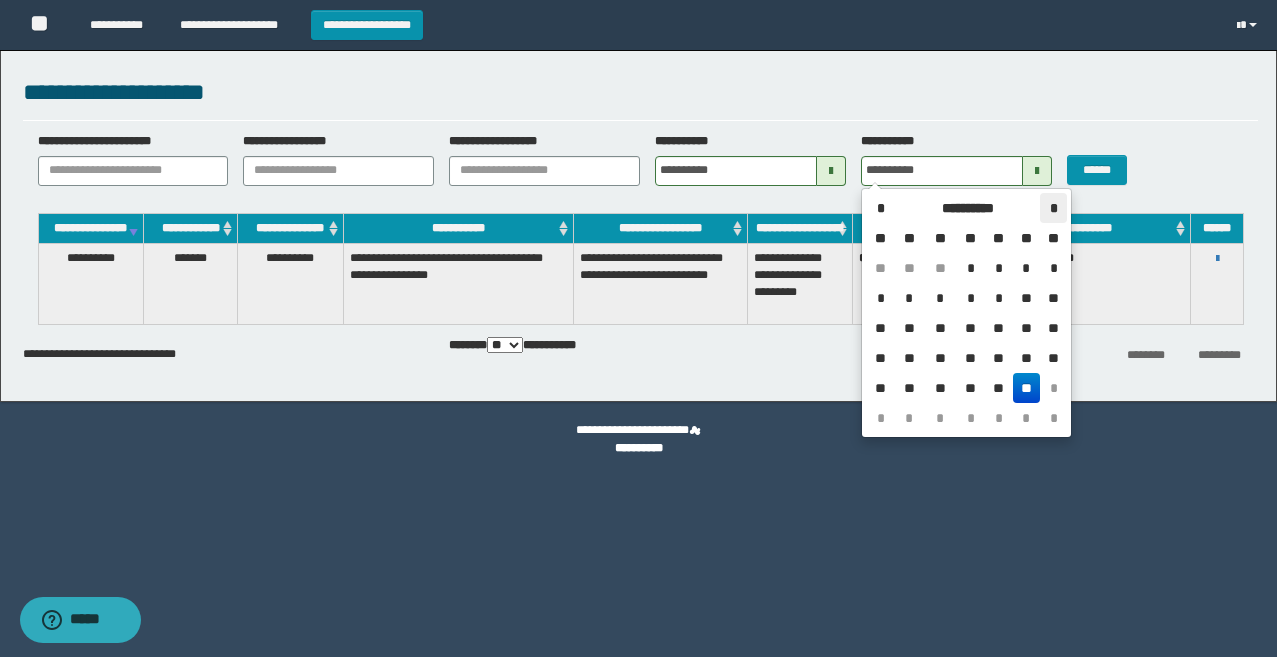 click on "*" at bounding box center [1053, 208] 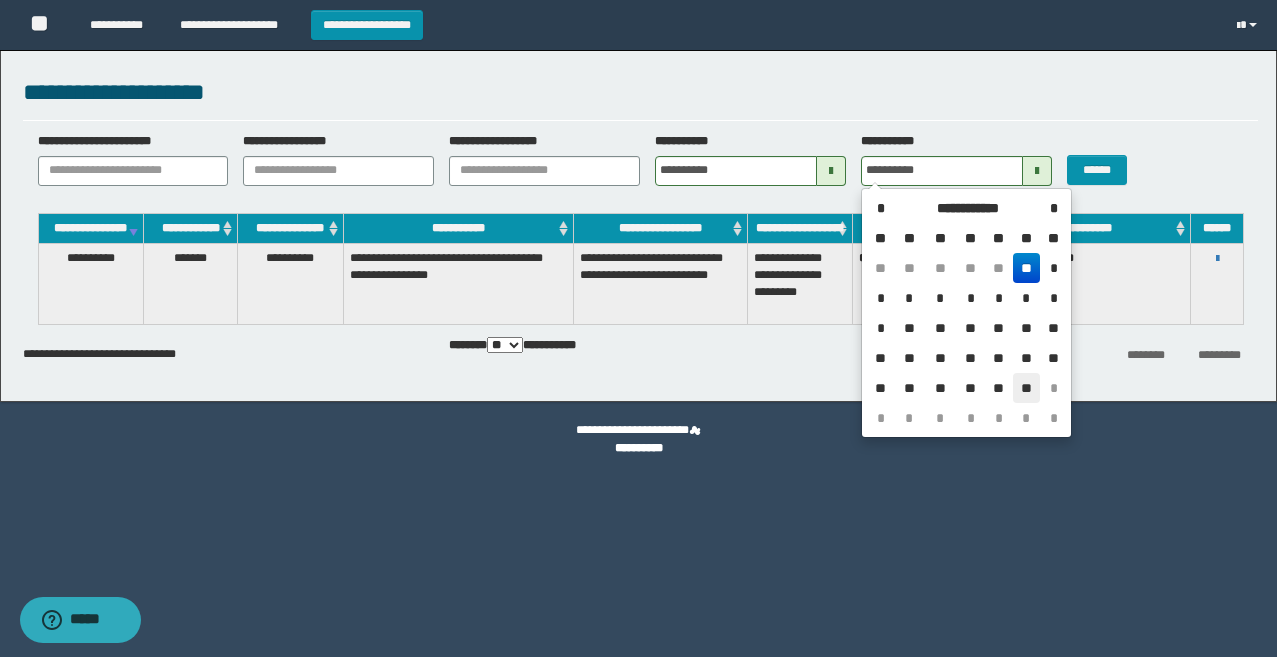 click on "**" at bounding box center [1026, 388] 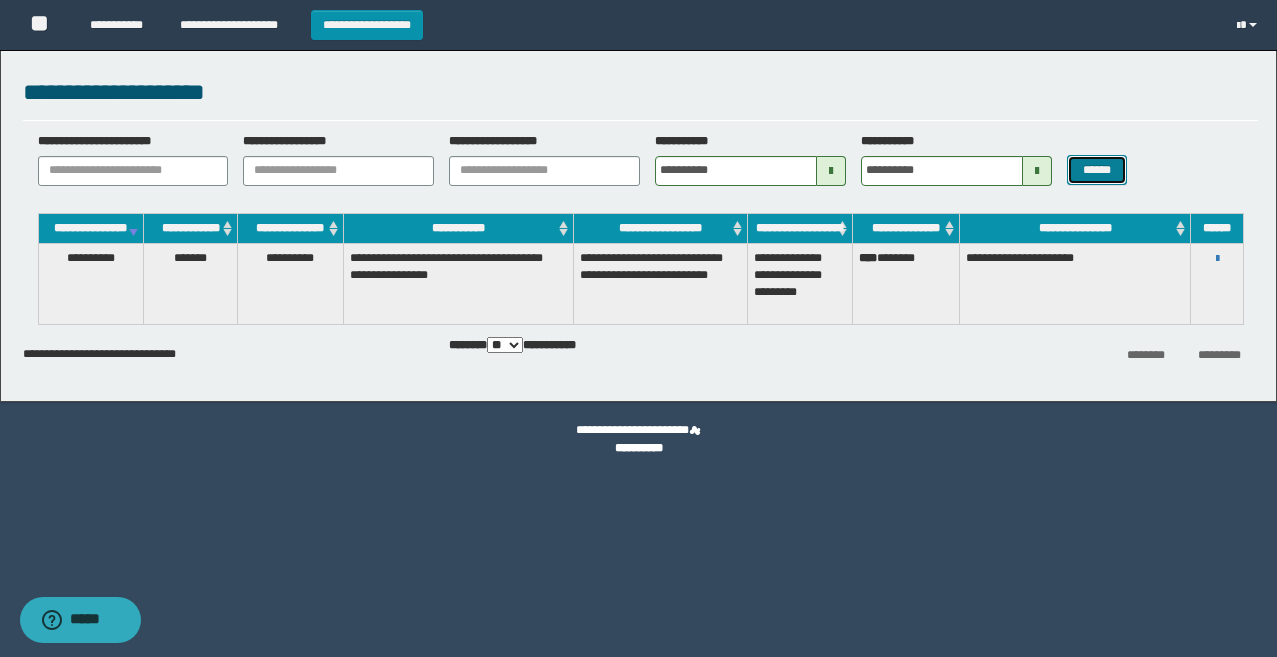 click on "******" at bounding box center (1097, 170) 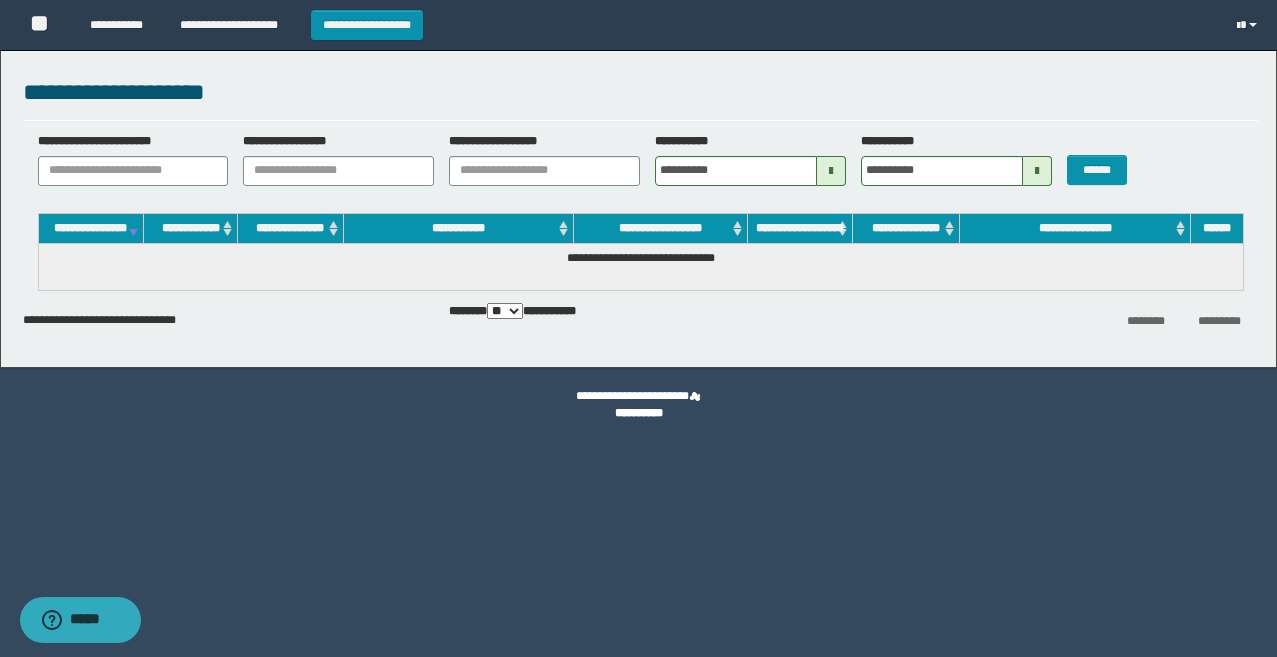 click at bounding box center (831, 171) 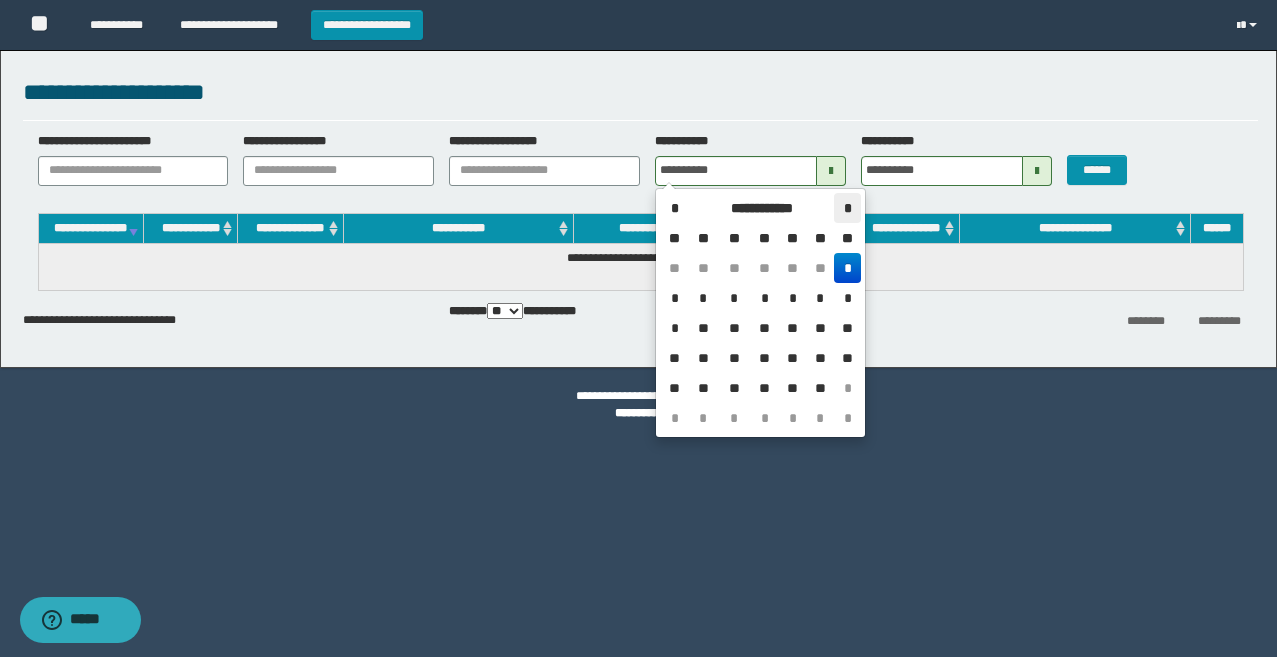 click on "*" at bounding box center (847, 208) 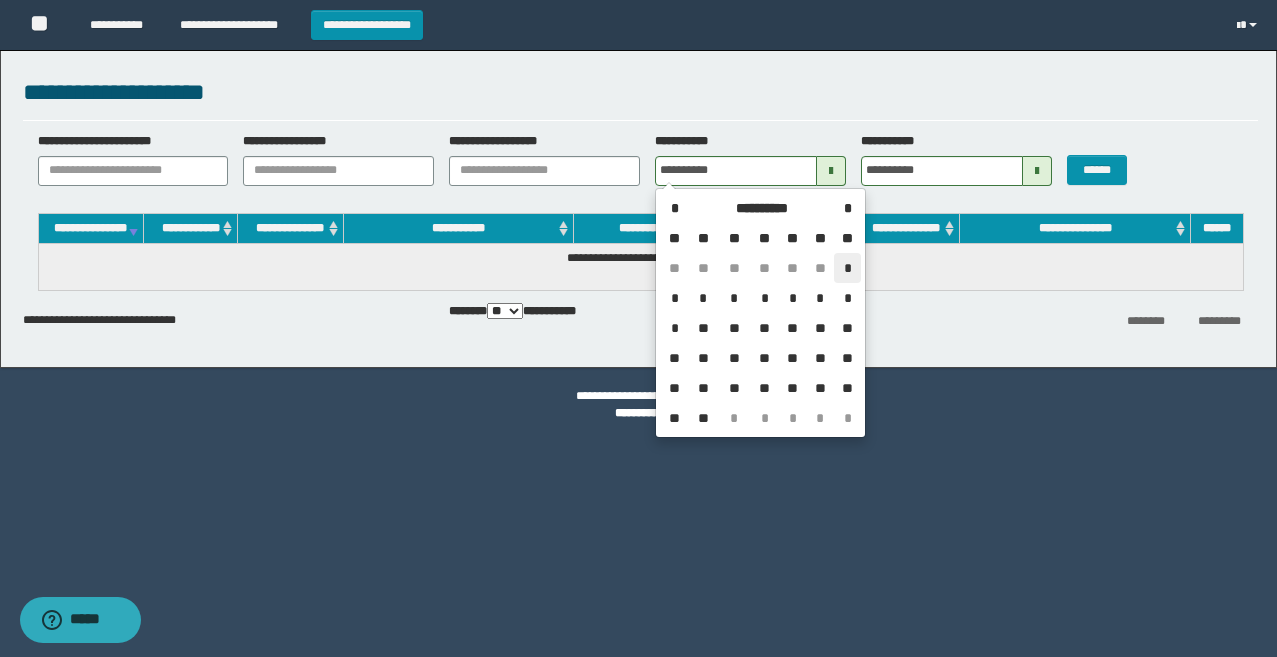 click on "*" at bounding box center [847, 268] 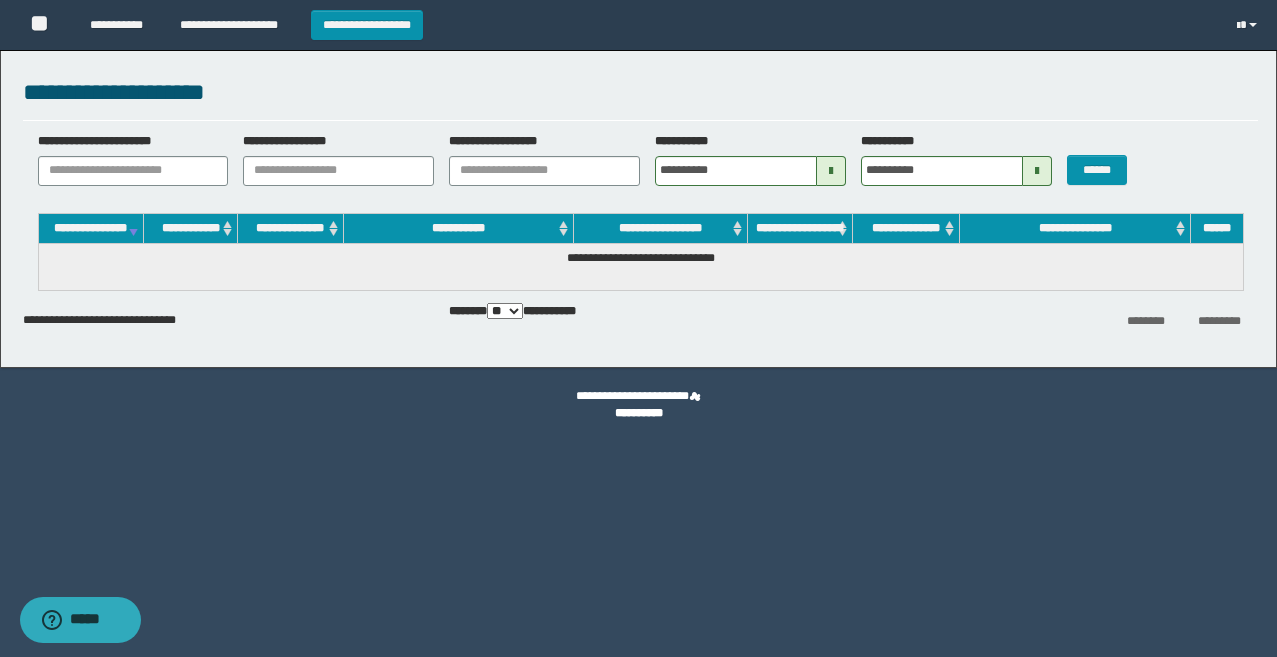 click at bounding box center [1037, 171] 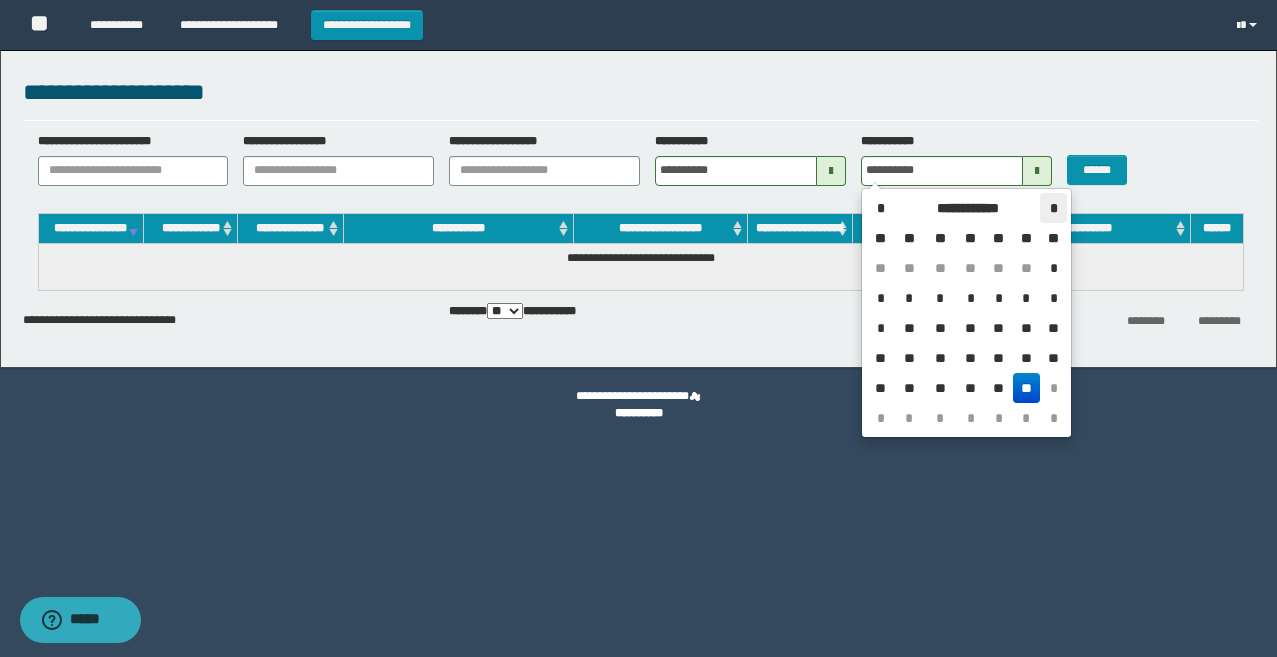 click on "*" at bounding box center [1053, 208] 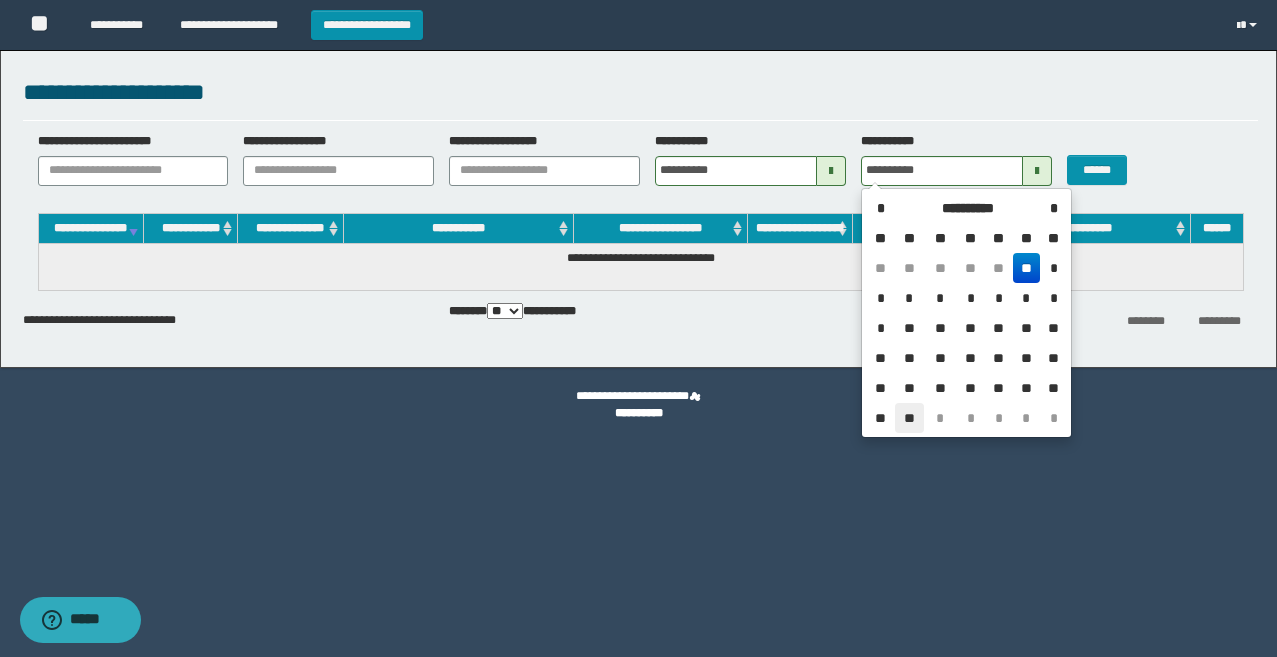 click on "**" at bounding box center (909, 418) 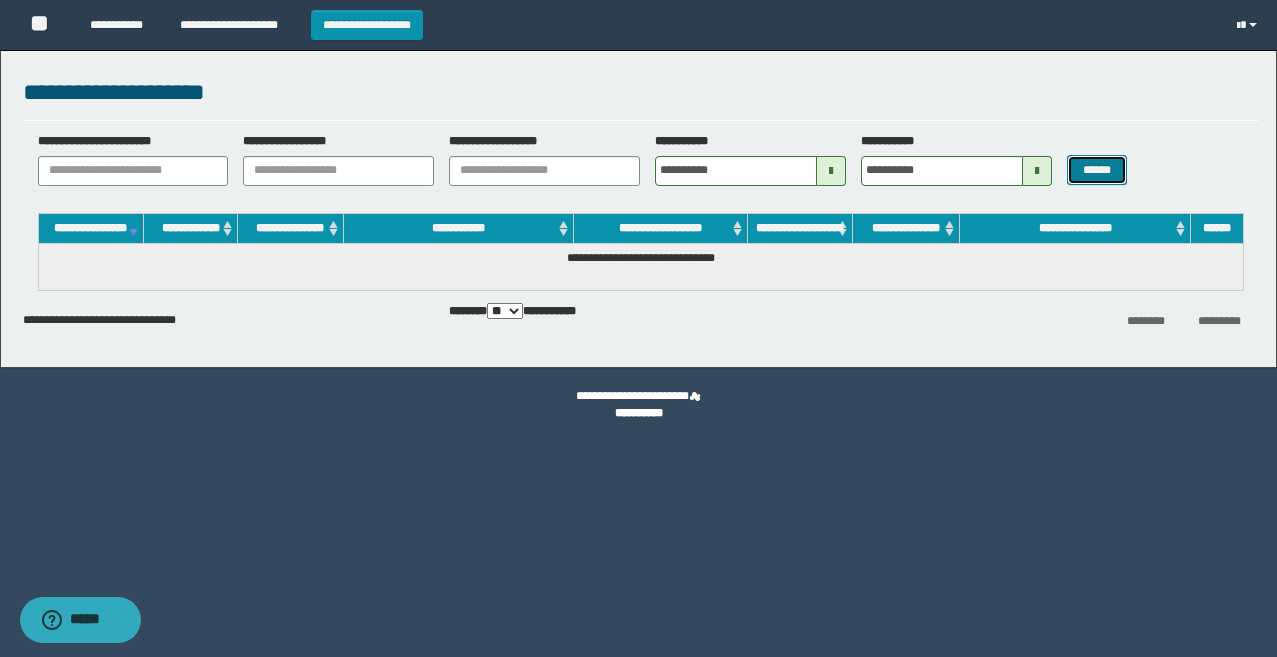 click on "******" at bounding box center [1097, 170] 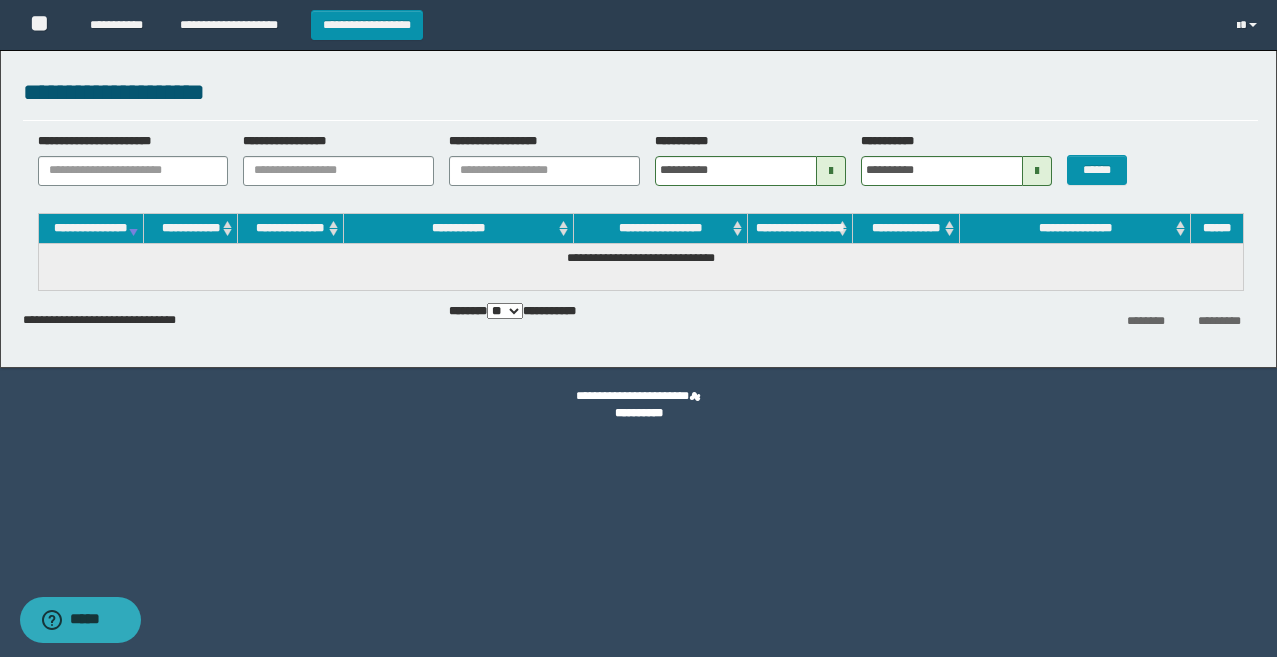 click at bounding box center (831, 171) 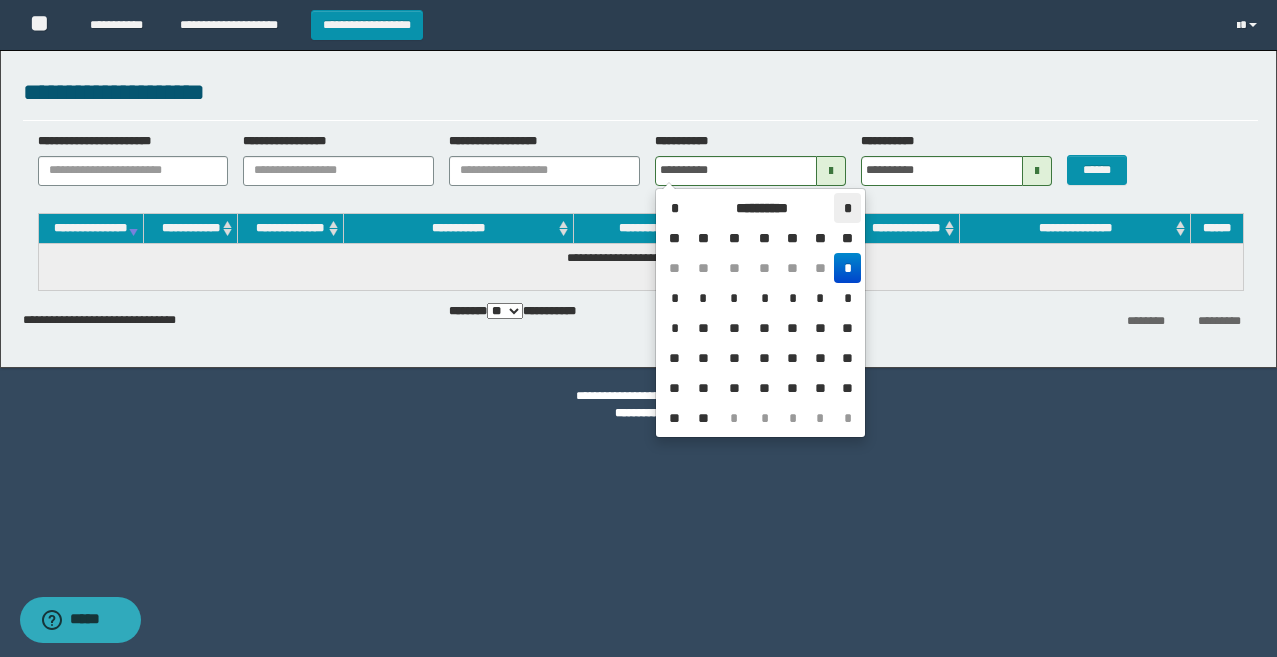 click on "*" at bounding box center [847, 208] 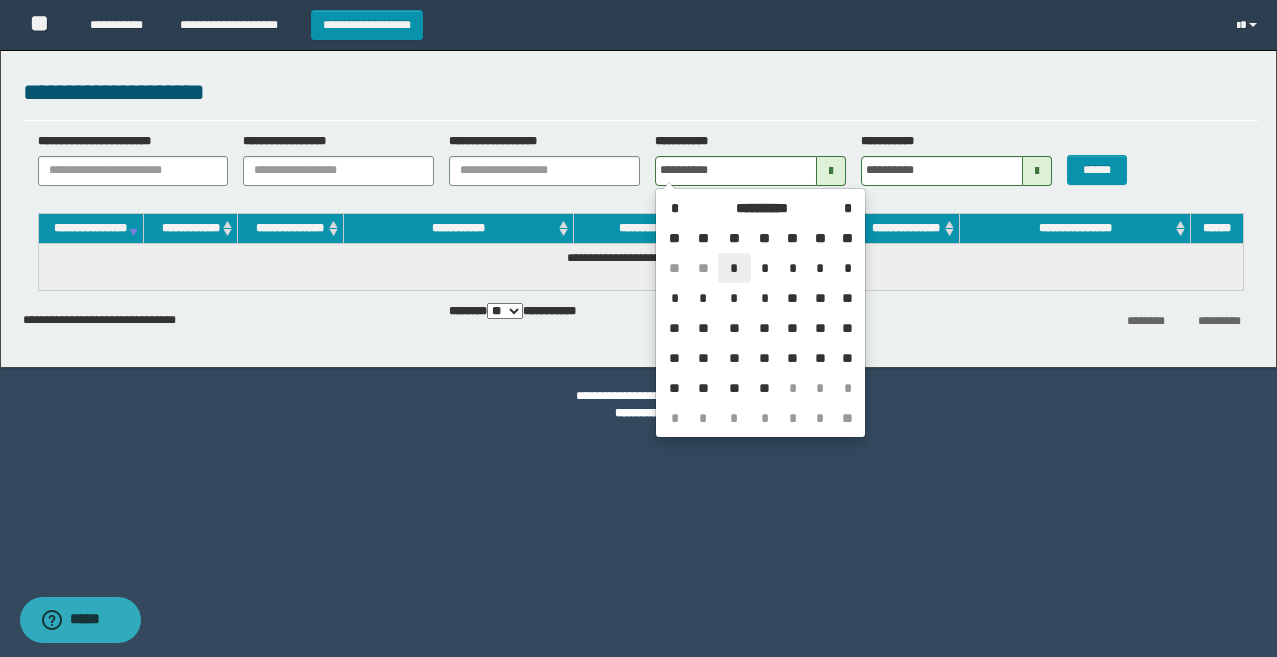 click on "*" at bounding box center (734, 268) 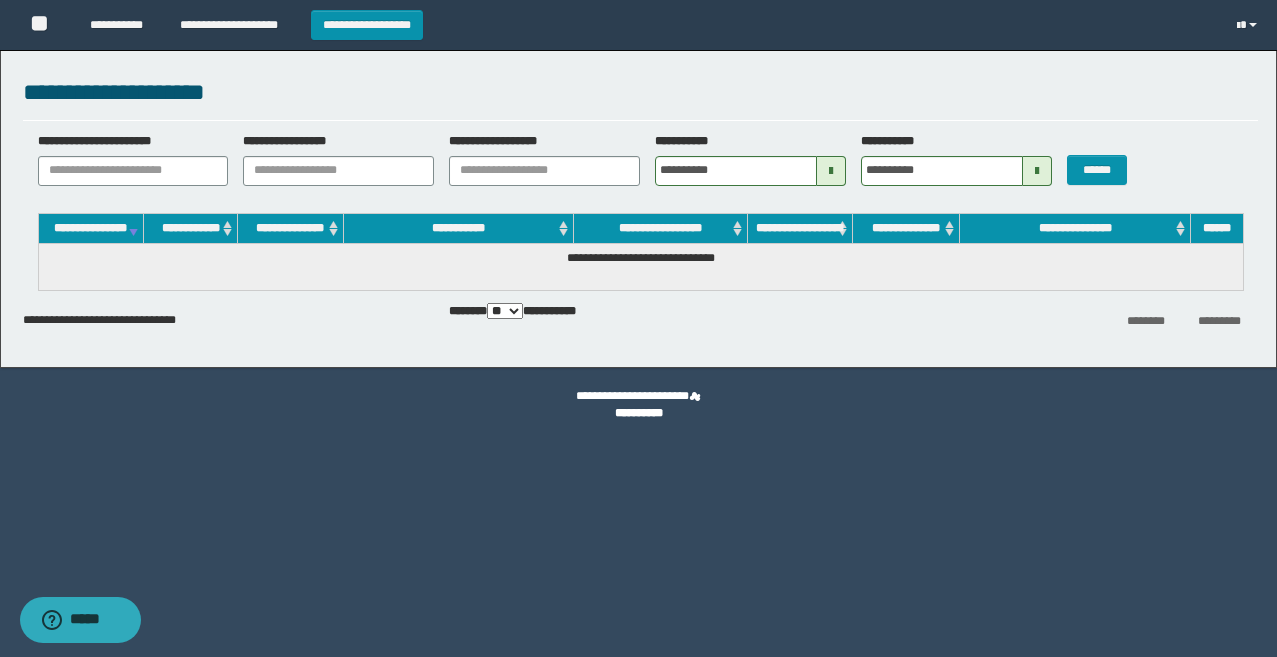 click at bounding box center [1037, 171] 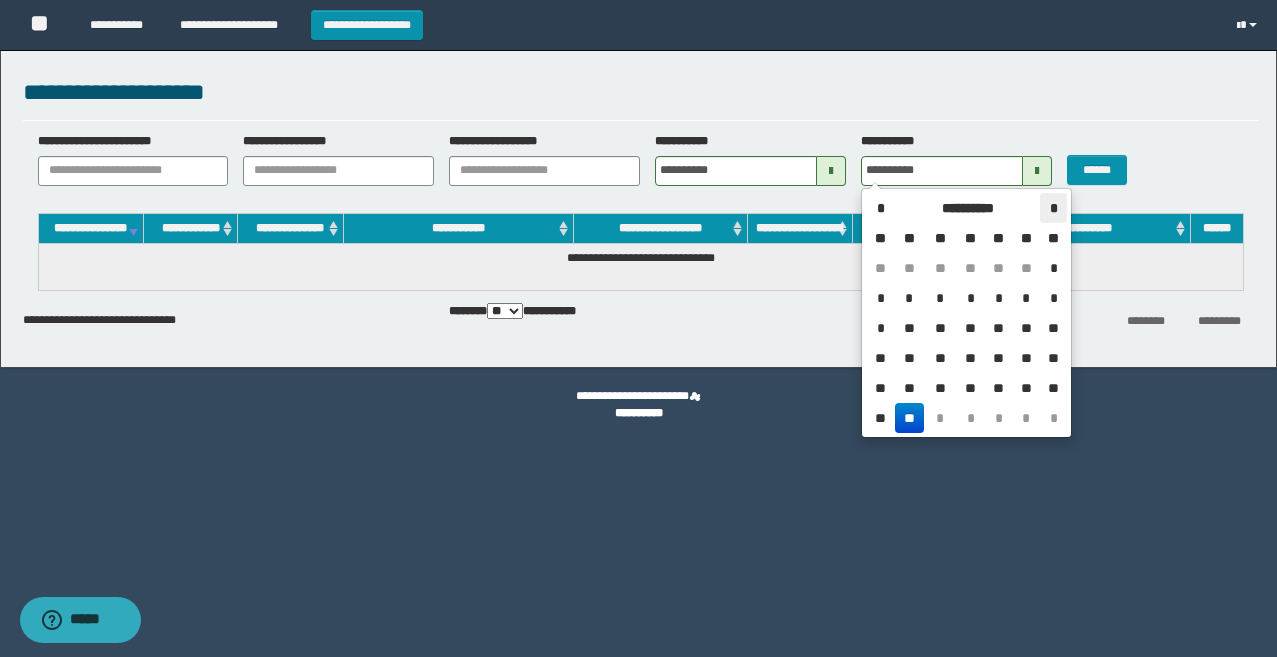 click on "*" at bounding box center (1053, 208) 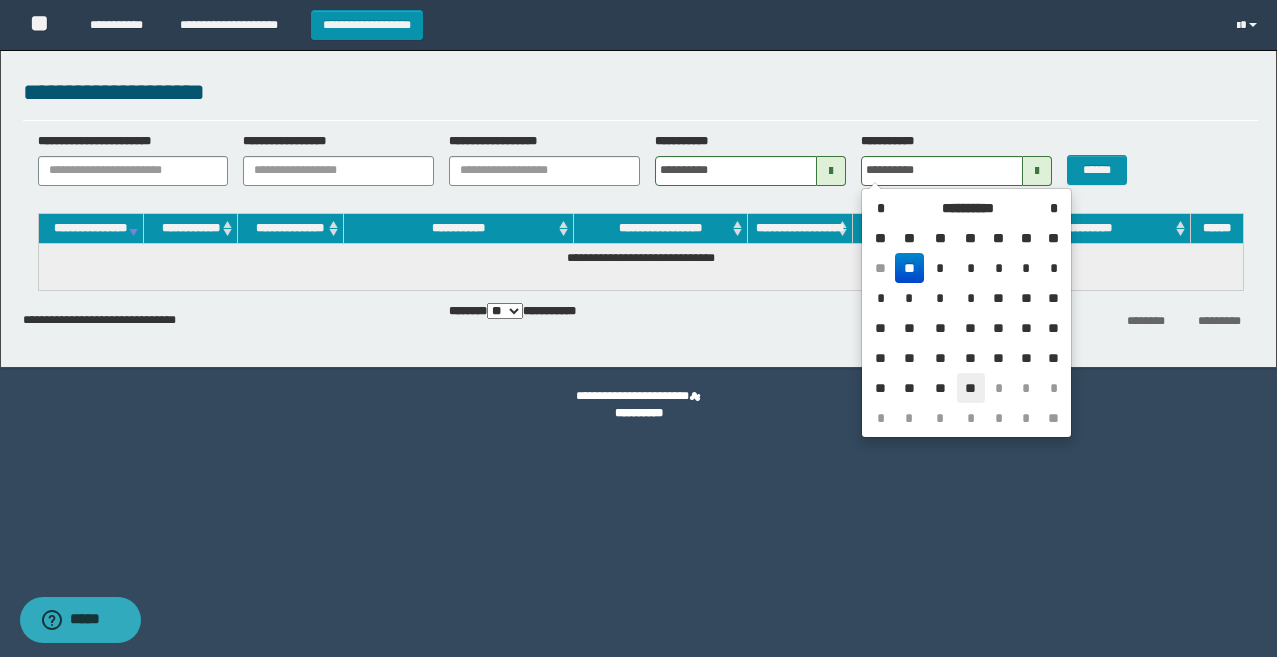 click on "**" at bounding box center (971, 388) 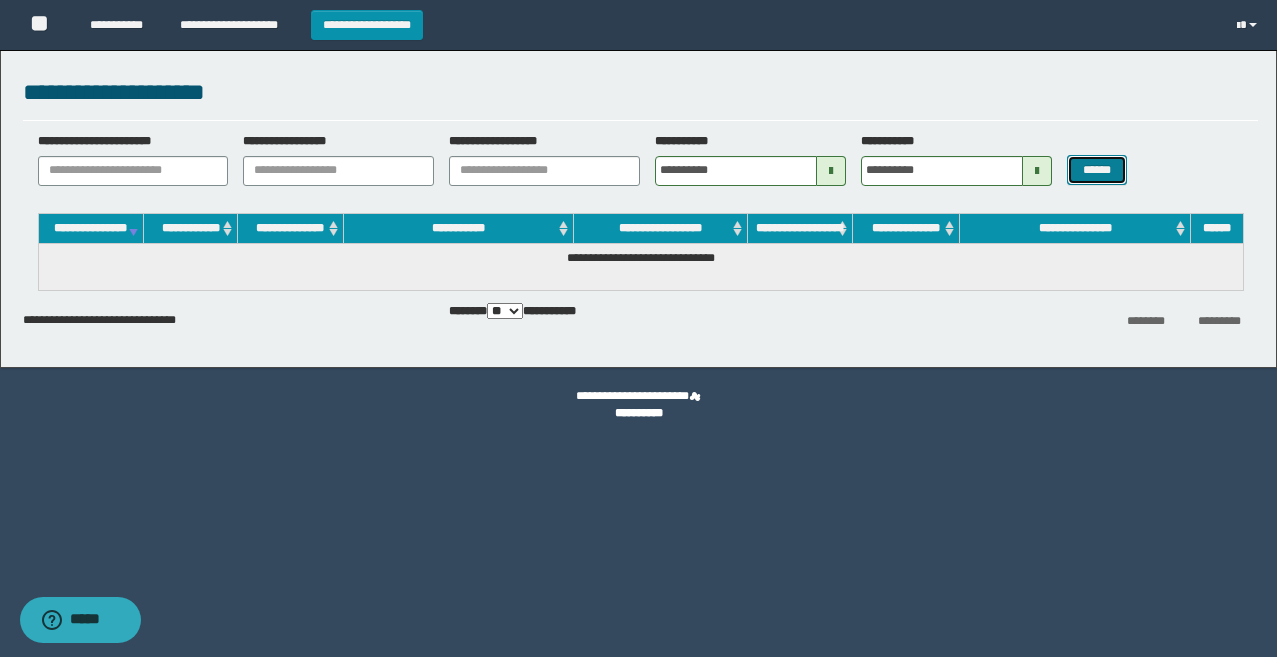 click on "******" at bounding box center [1097, 170] 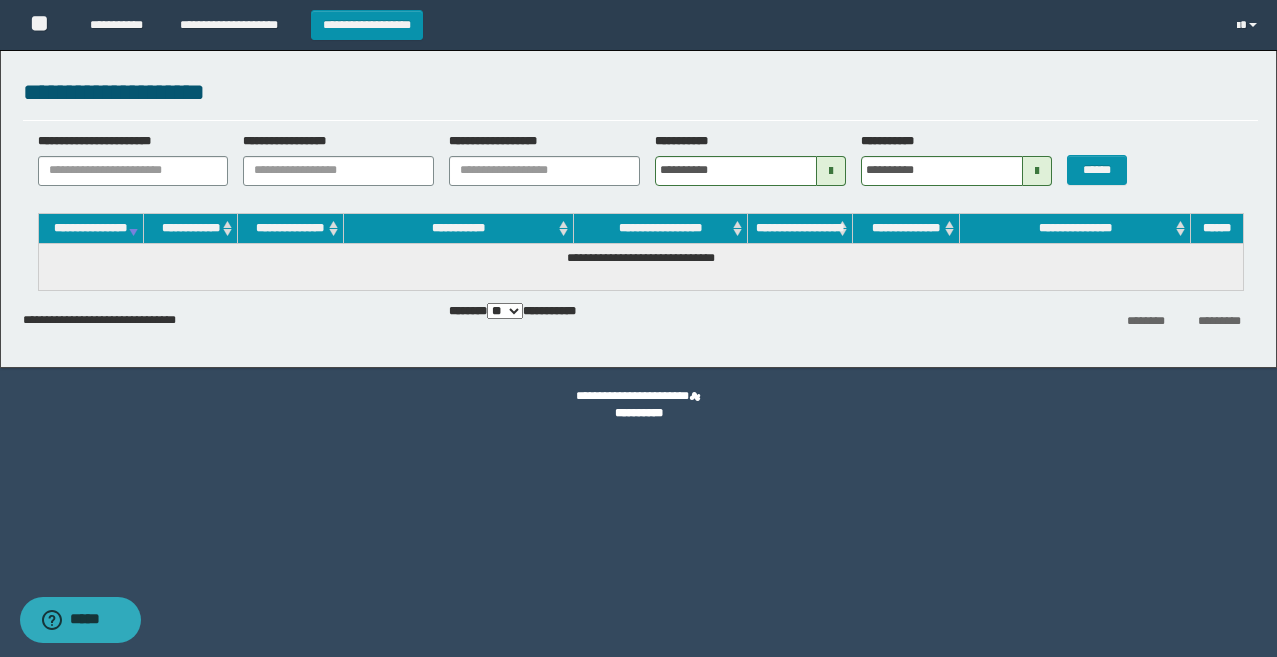 click at bounding box center (831, 171) 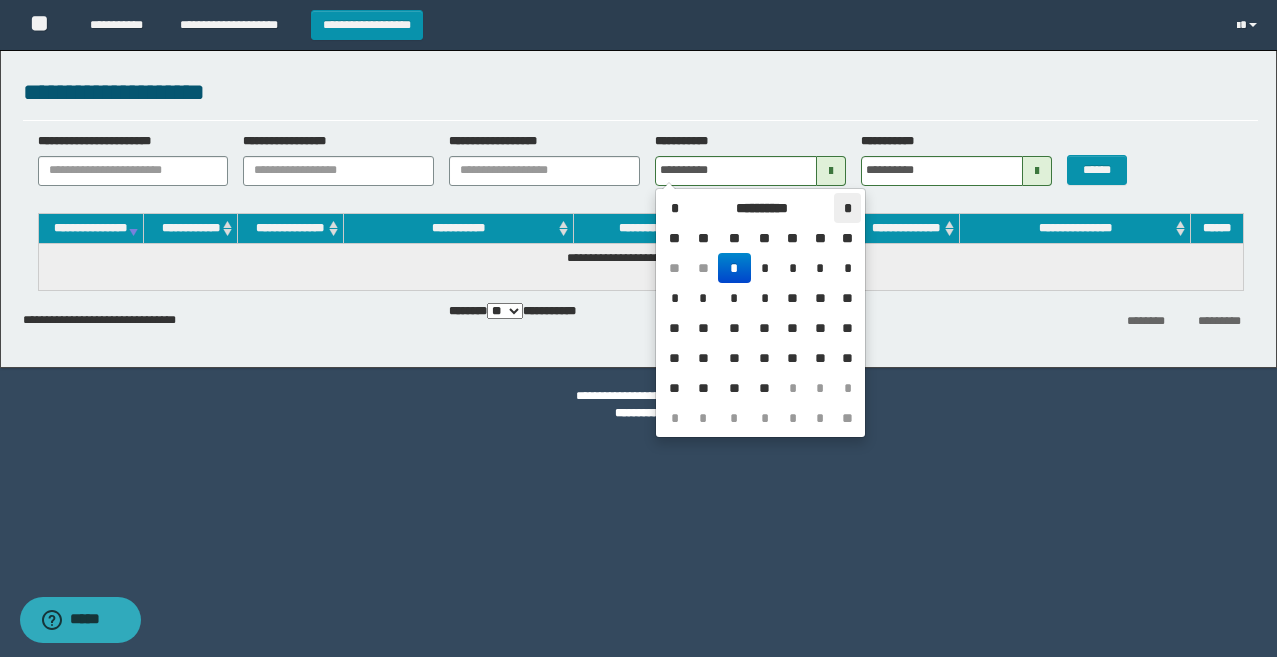 click on "*" at bounding box center (847, 208) 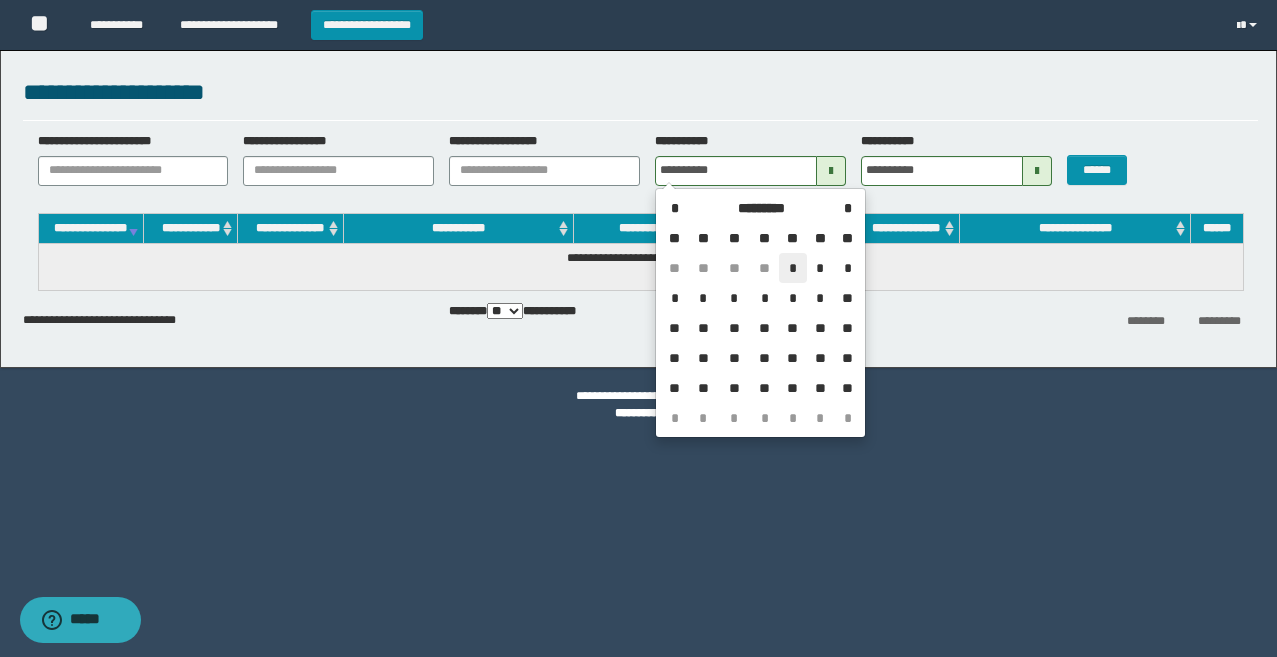 click on "*" at bounding box center [793, 268] 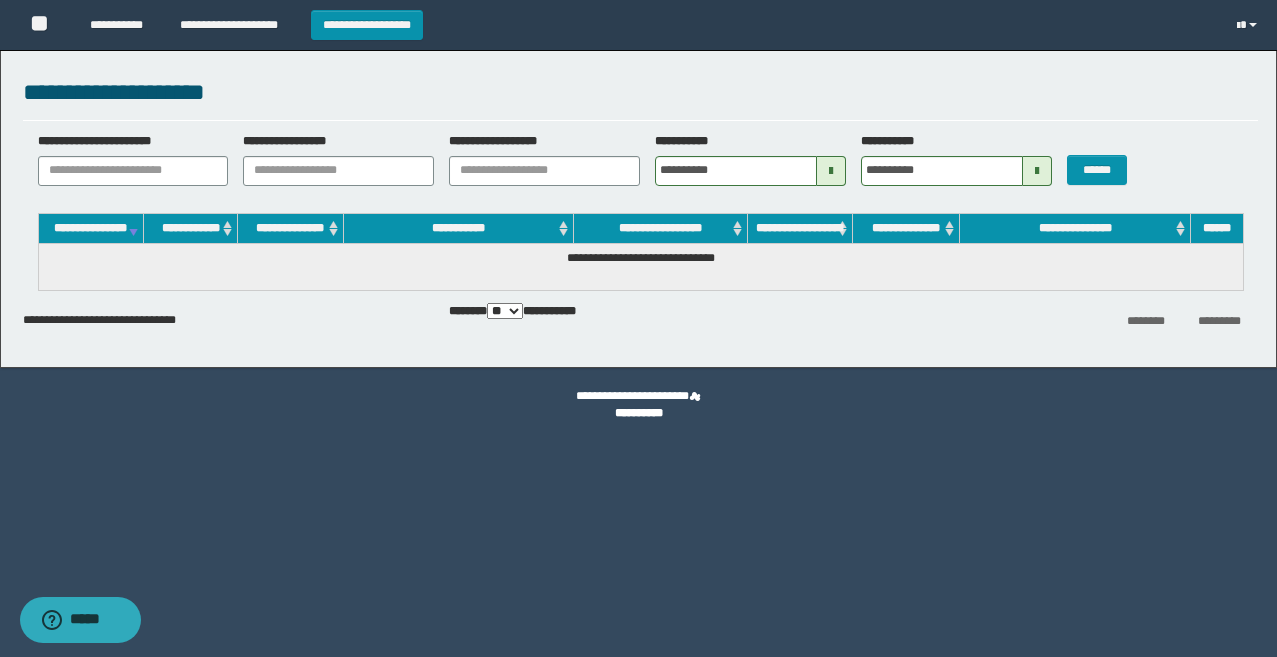 click at bounding box center [1037, 171] 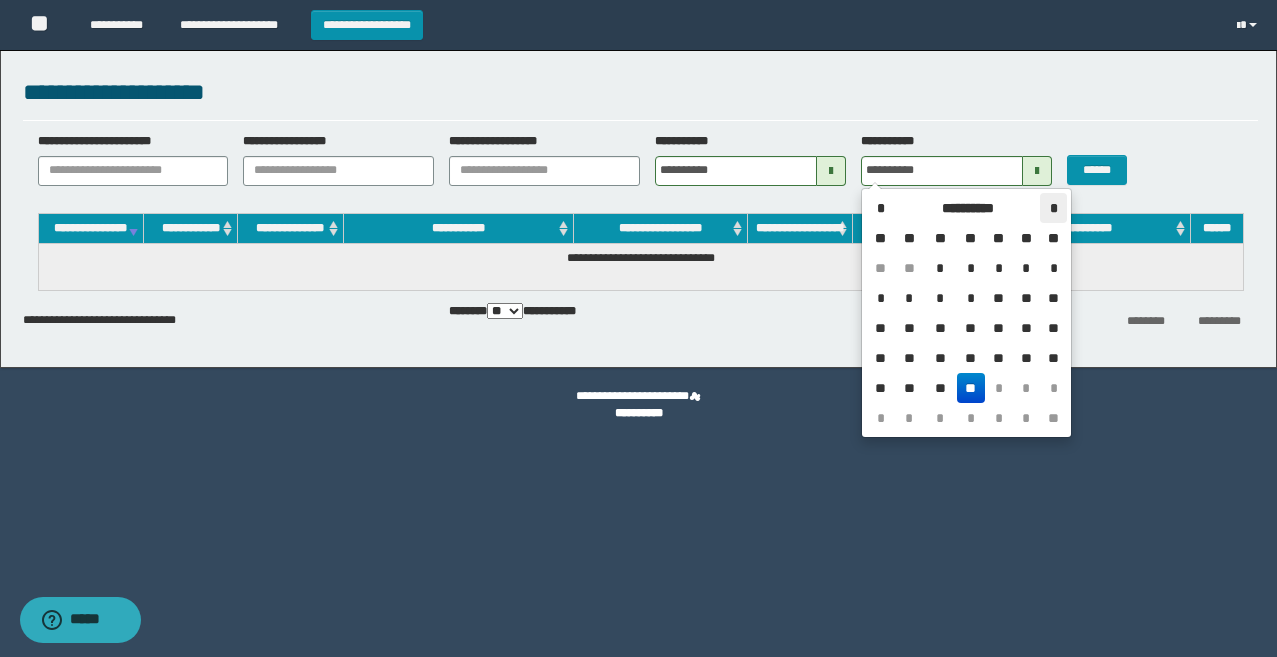 click on "*" at bounding box center (1053, 208) 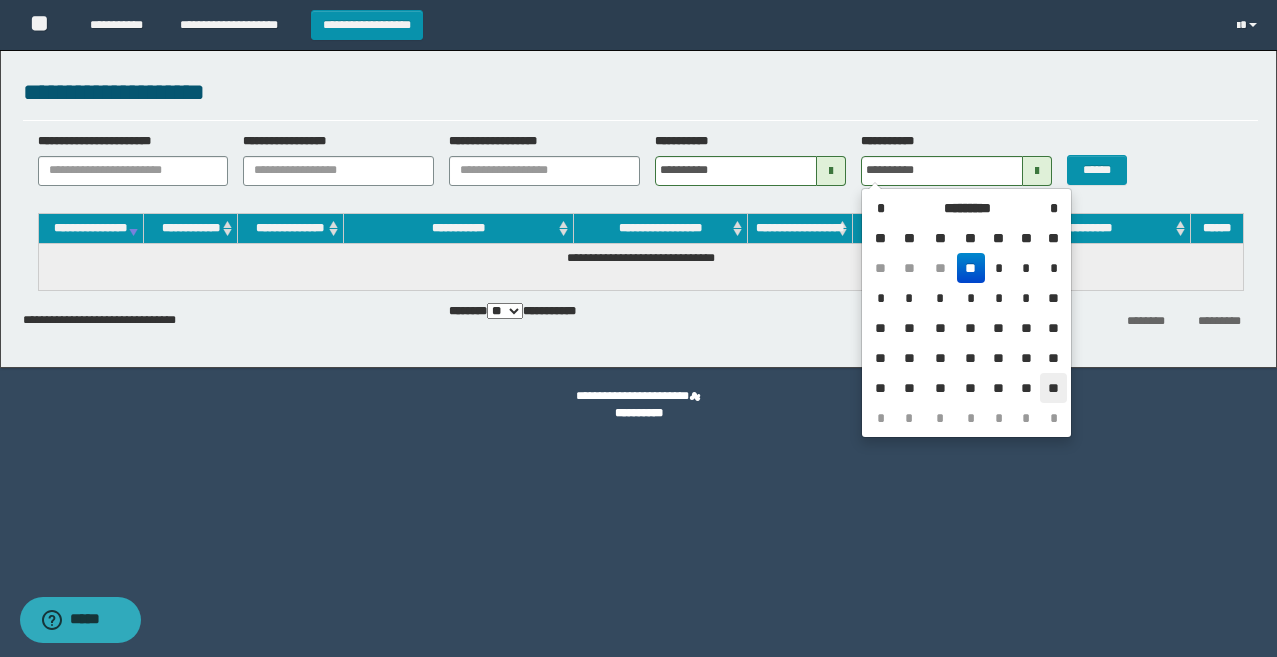 click on "**" at bounding box center (1053, 388) 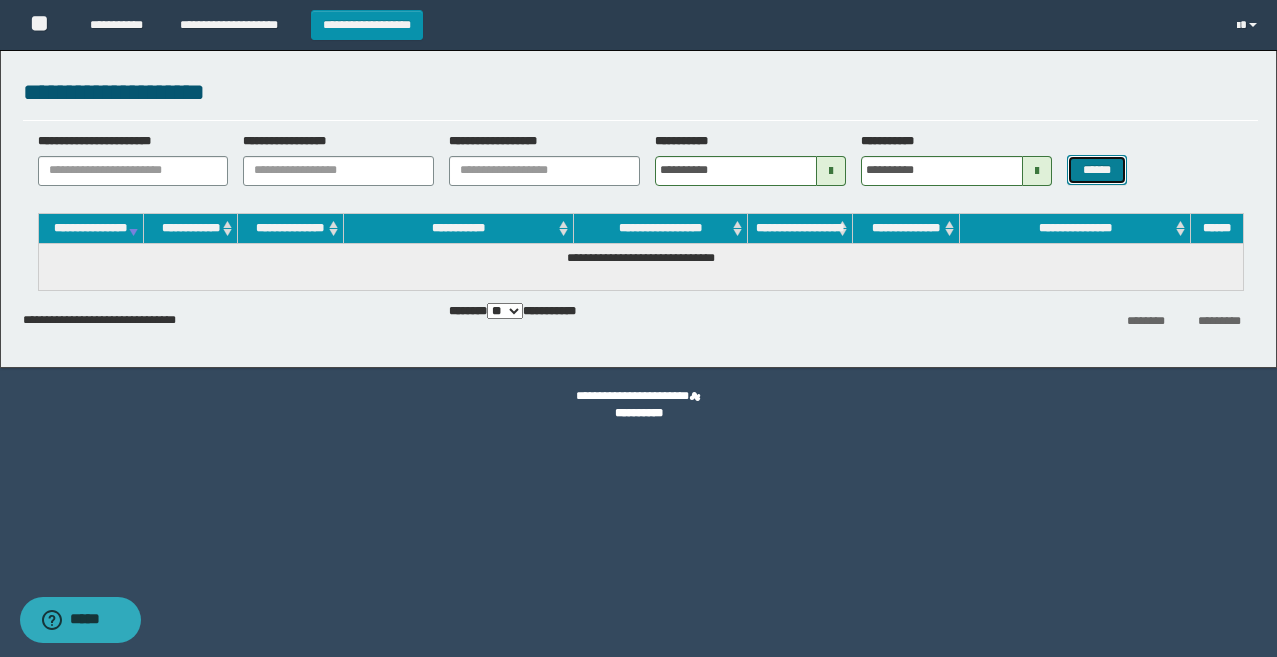 click on "******" at bounding box center (1097, 170) 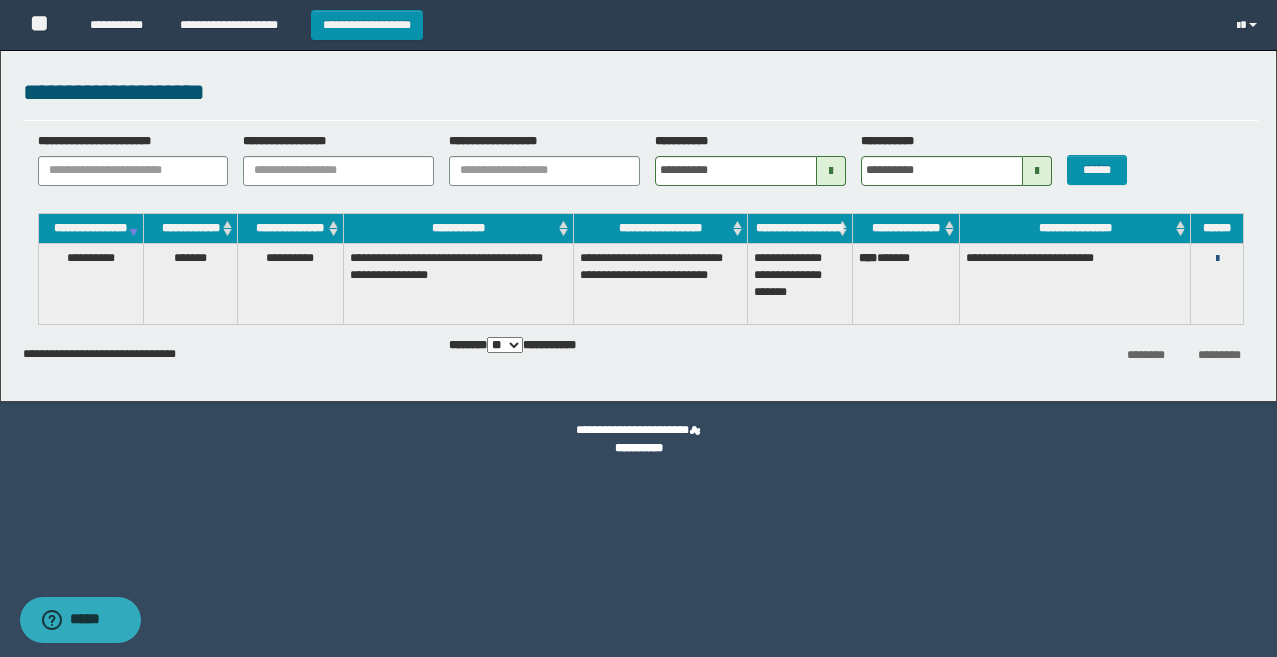 click at bounding box center [1217, 259] 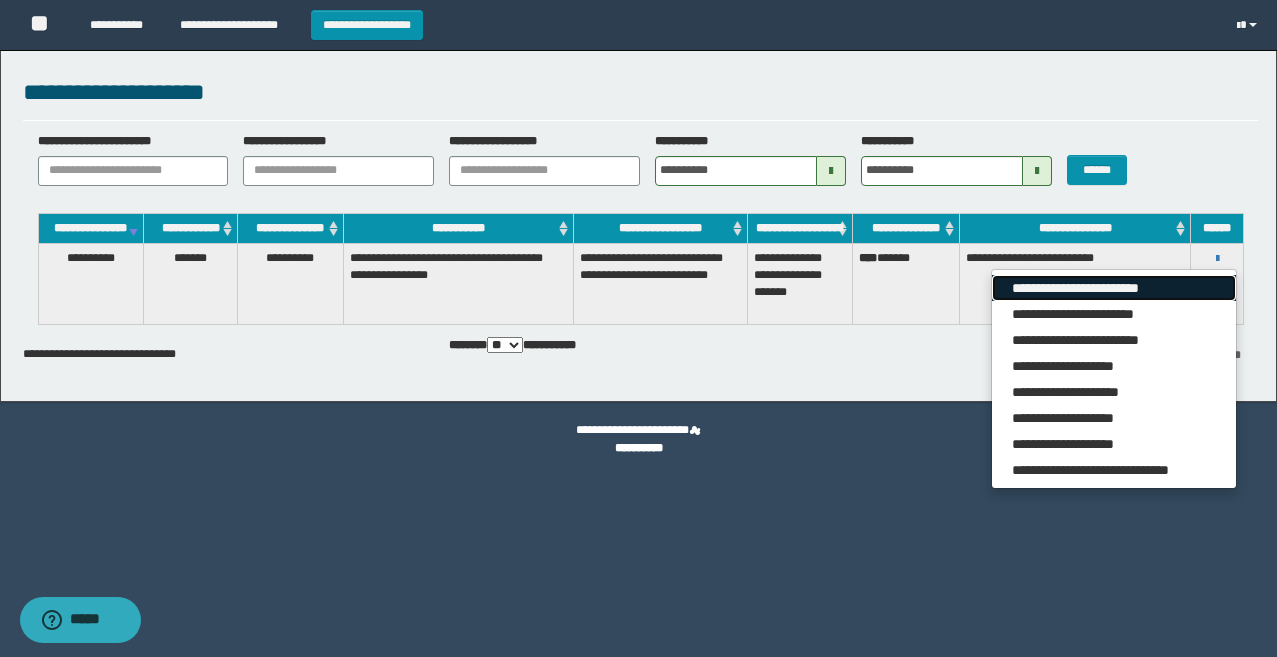 click on "**********" at bounding box center [1114, 288] 